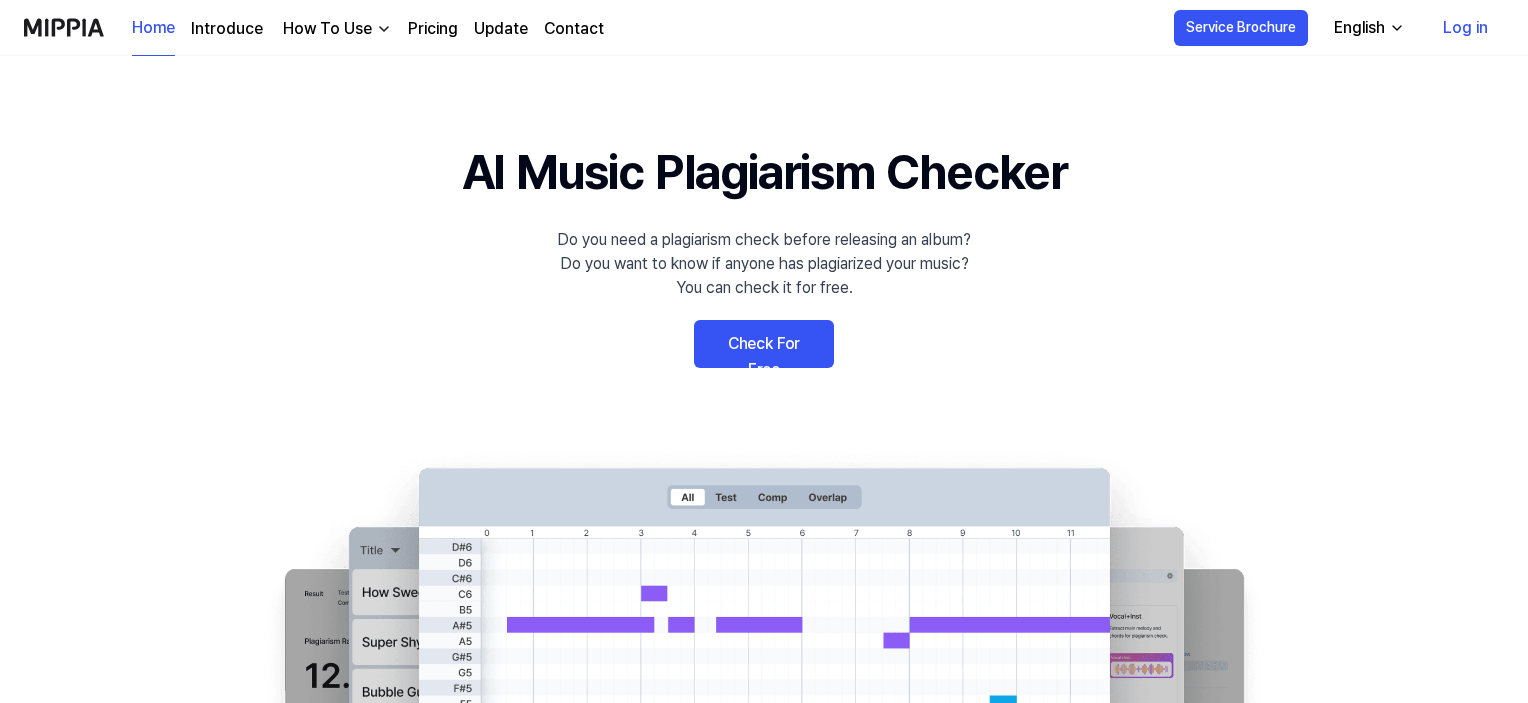 scroll, scrollTop: 0, scrollLeft: 0, axis: both 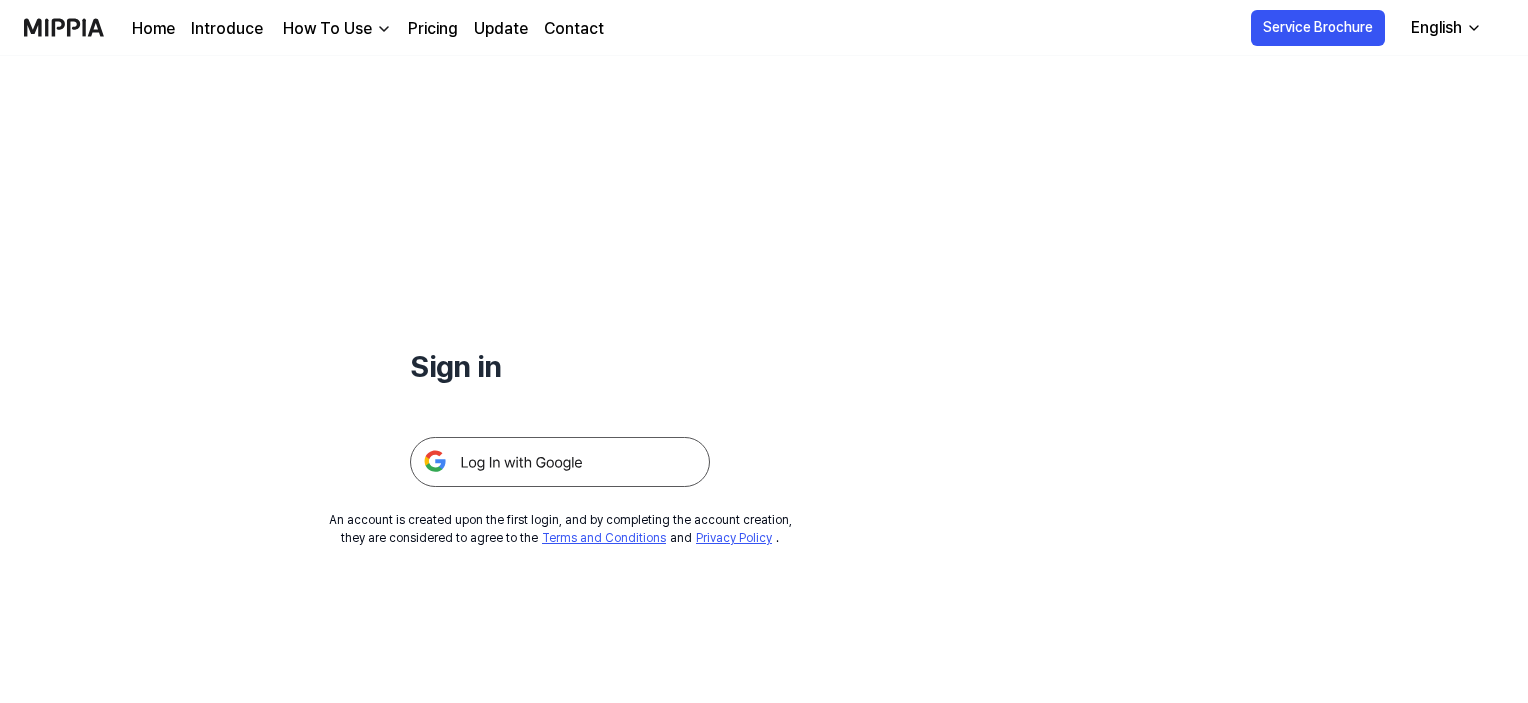 click at bounding box center [560, 462] 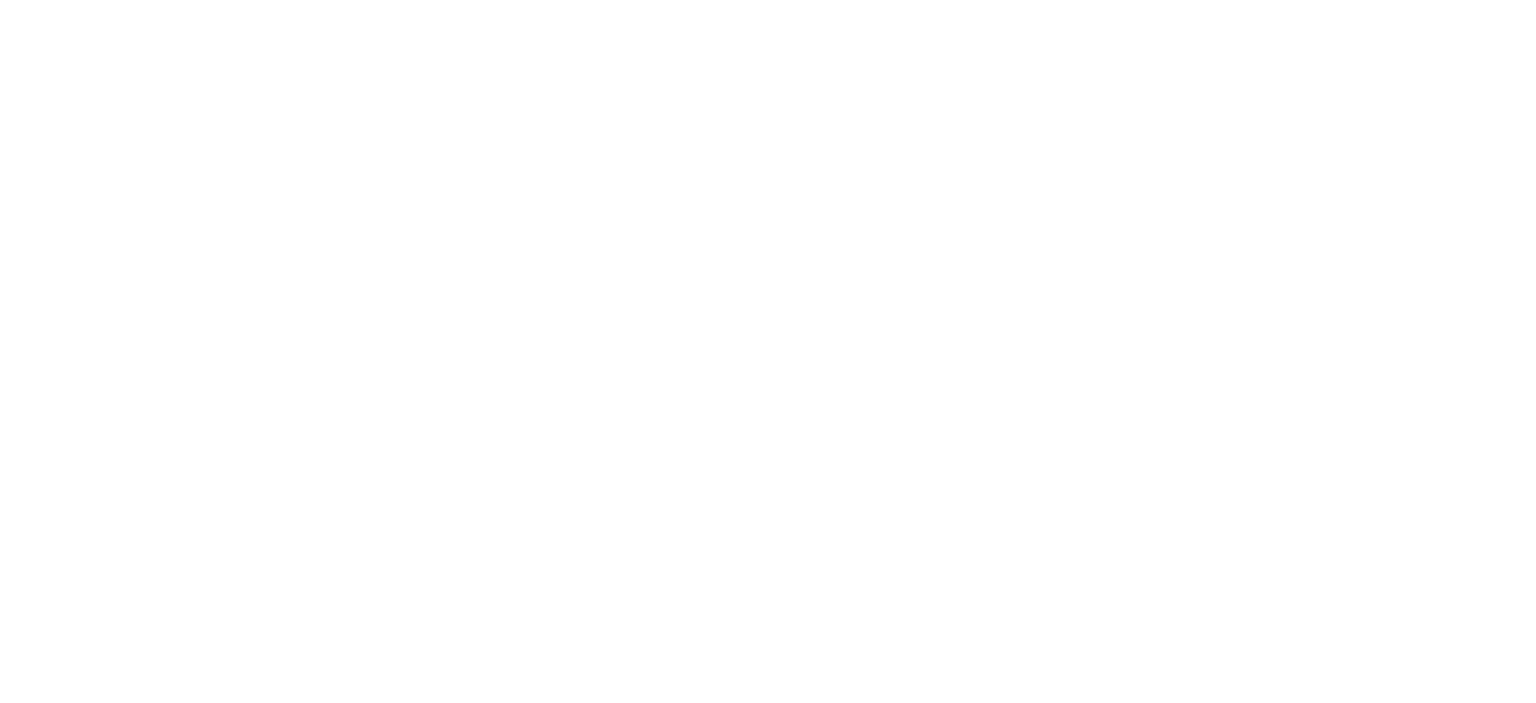 scroll, scrollTop: 0, scrollLeft: 0, axis: both 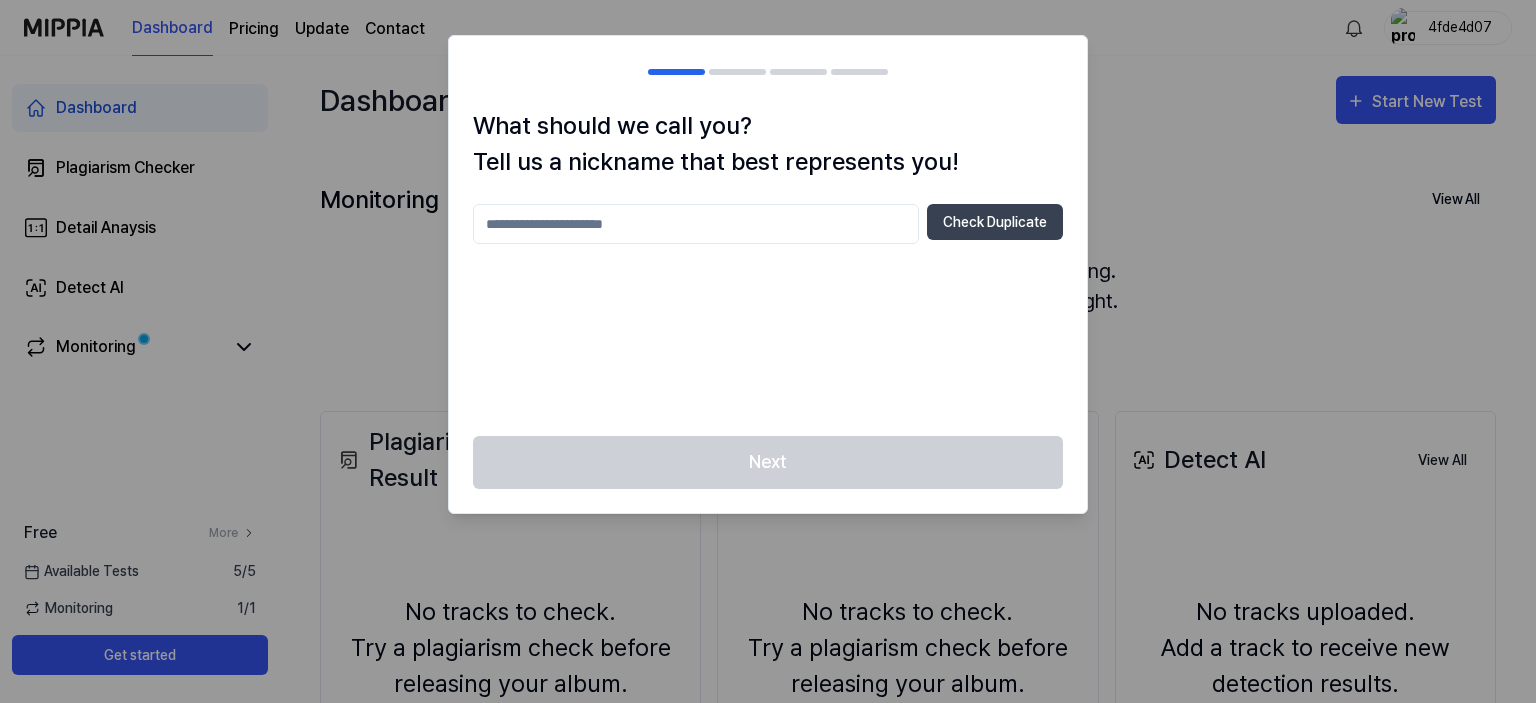 click at bounding box center [696, 224] 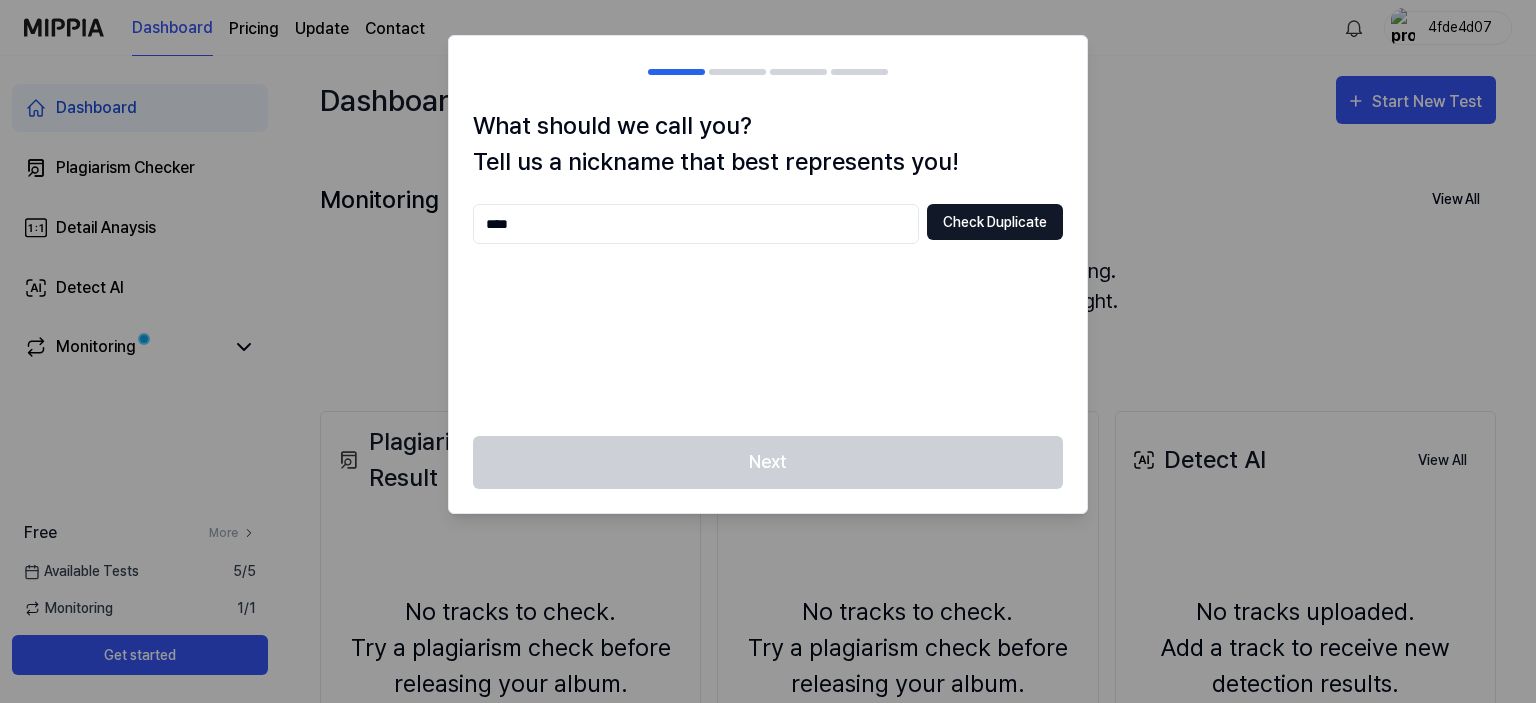 type on "****" 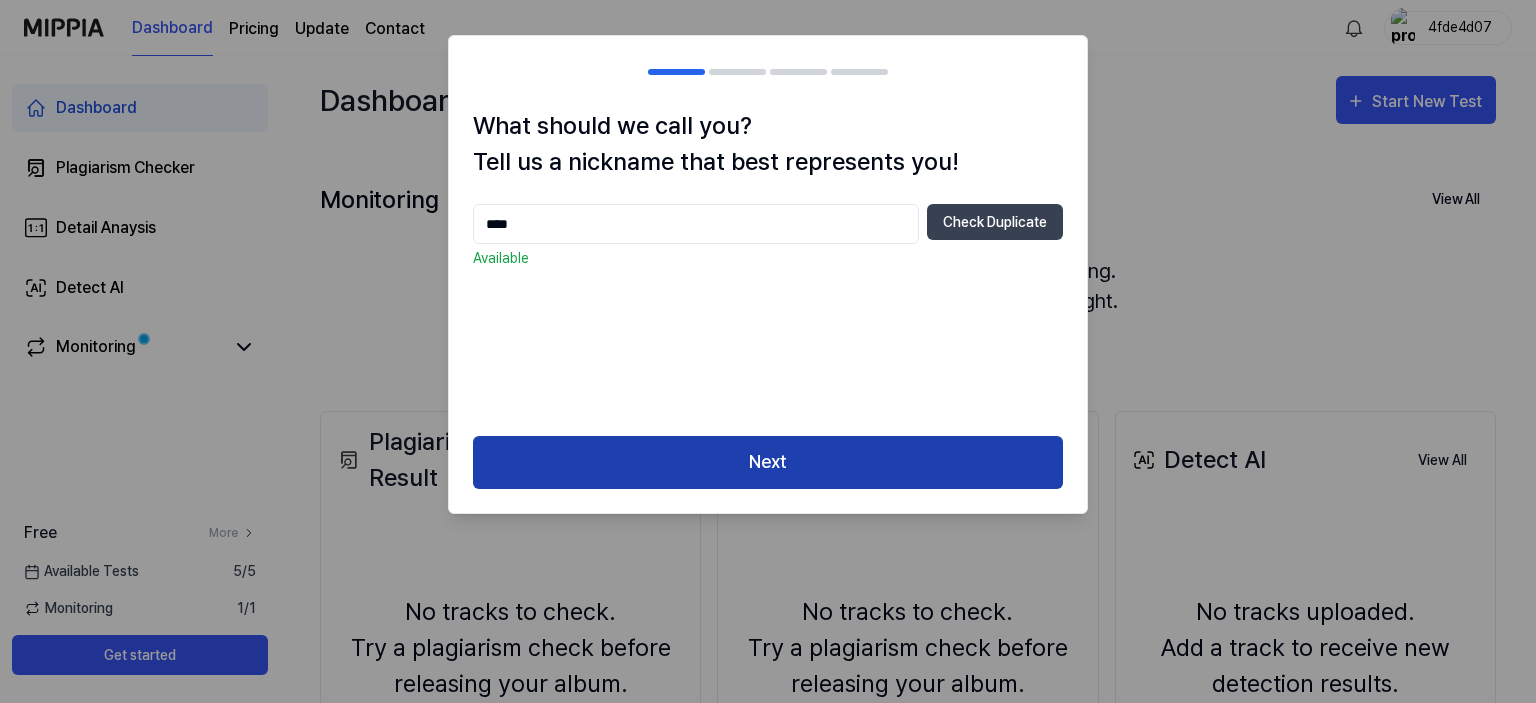 click on "Next" at bounding box center [768, 462] 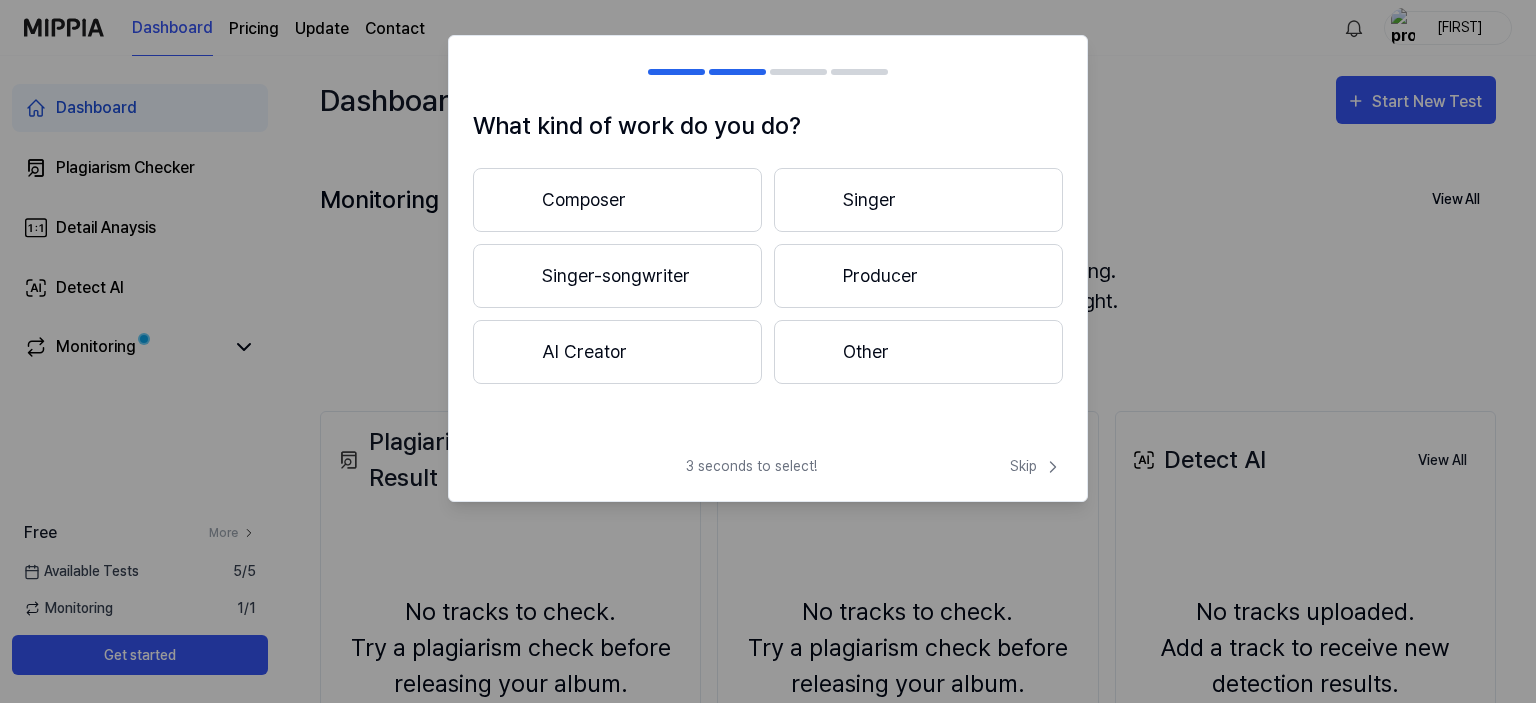 click on "AI Creator" at bounding box center [617, 352] 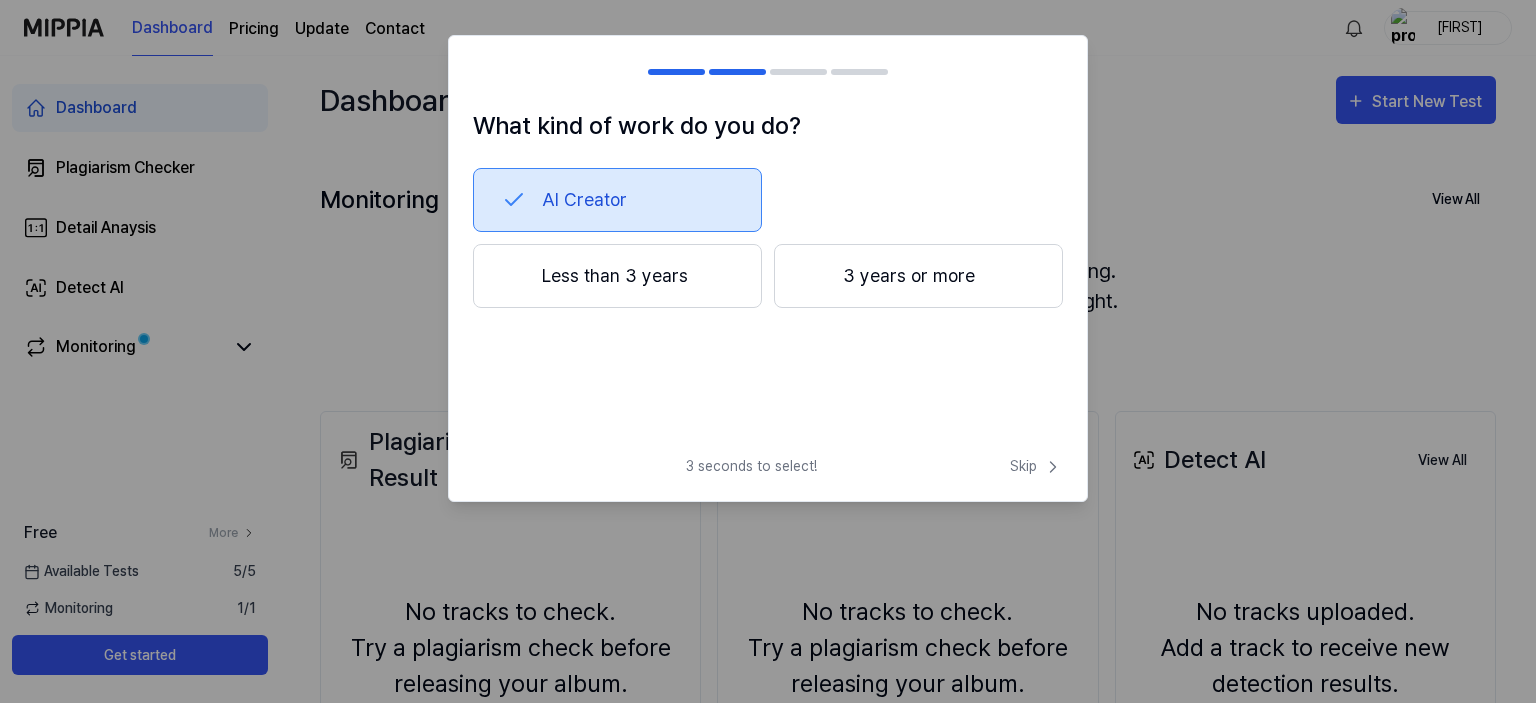 click on "Less than 3 years" at bounding box center [617, 276] 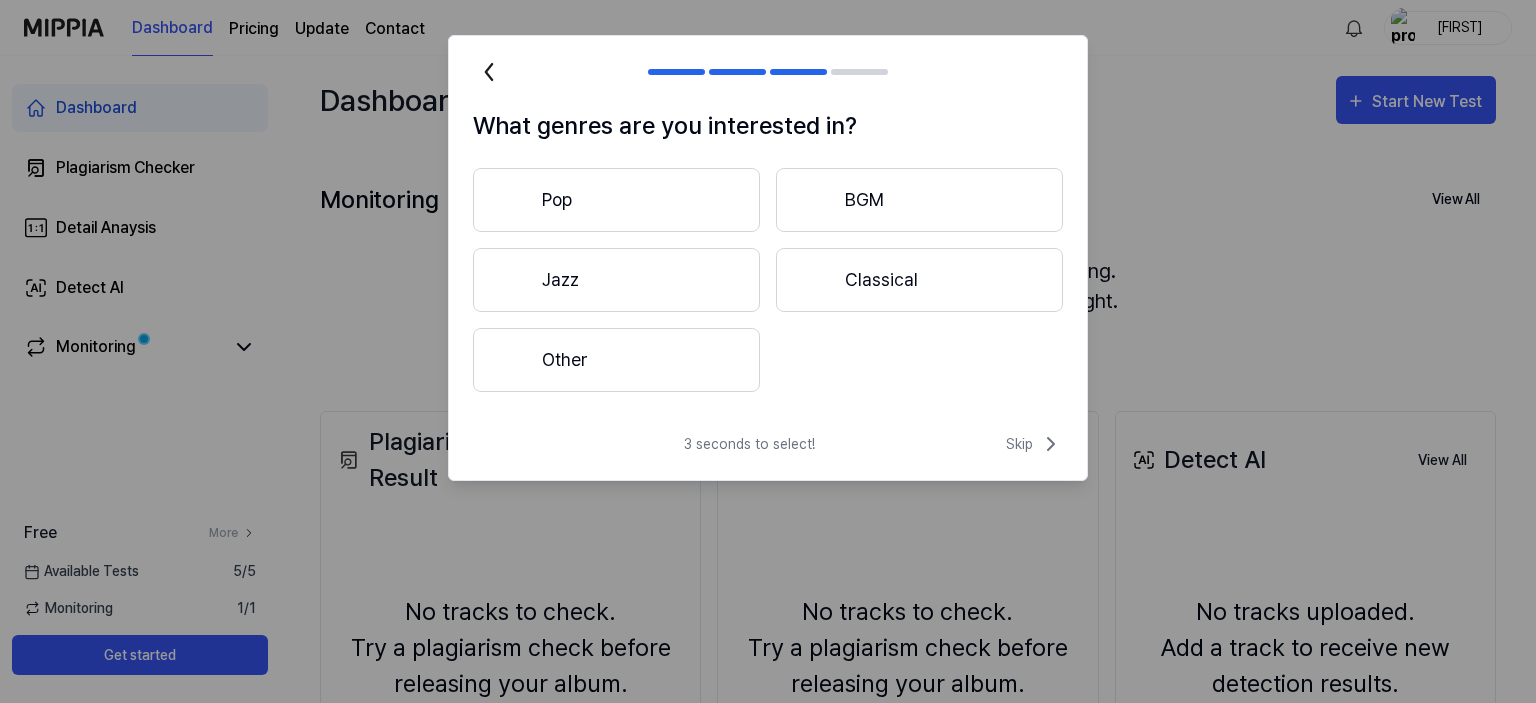 click on "Other" at bounding box center (616, 360) 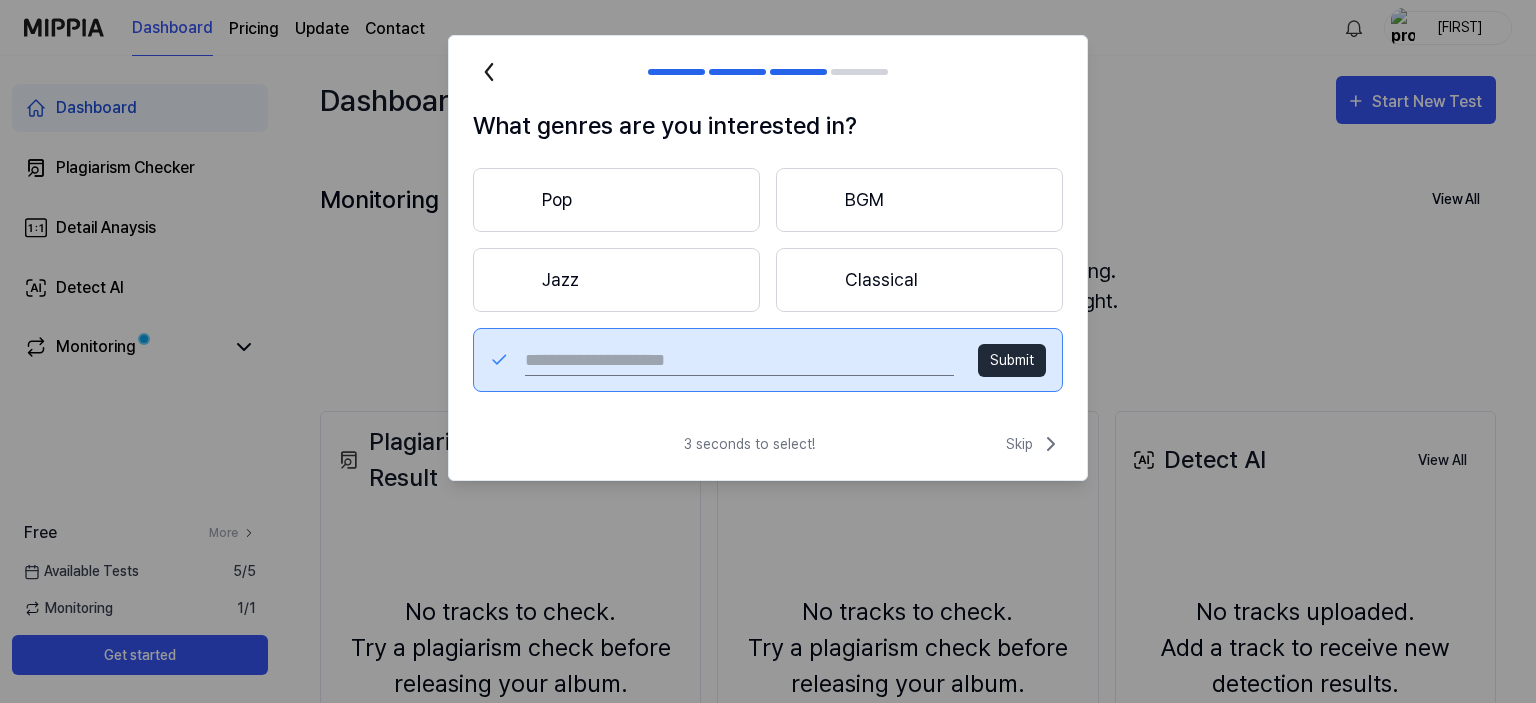 click at bounding box center (739, 360) 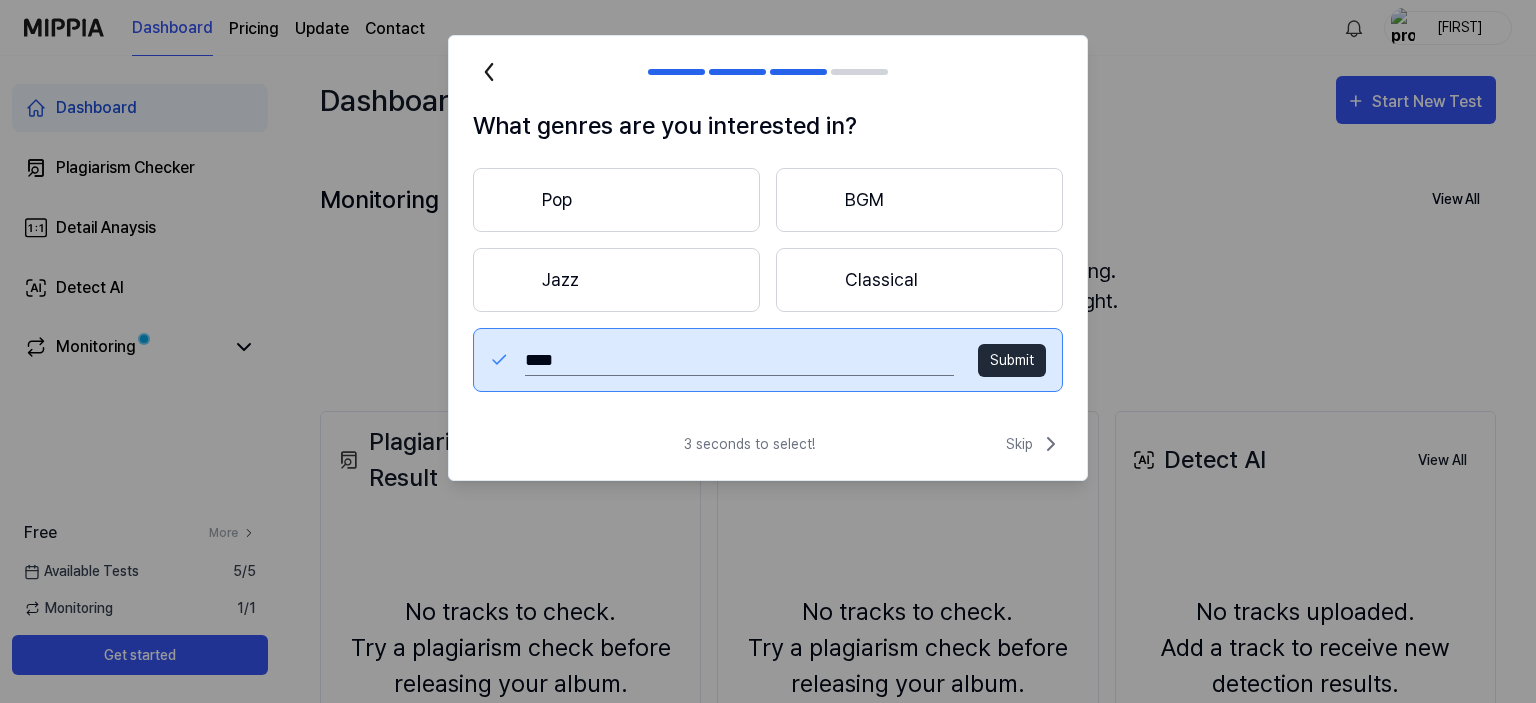 type on "****" 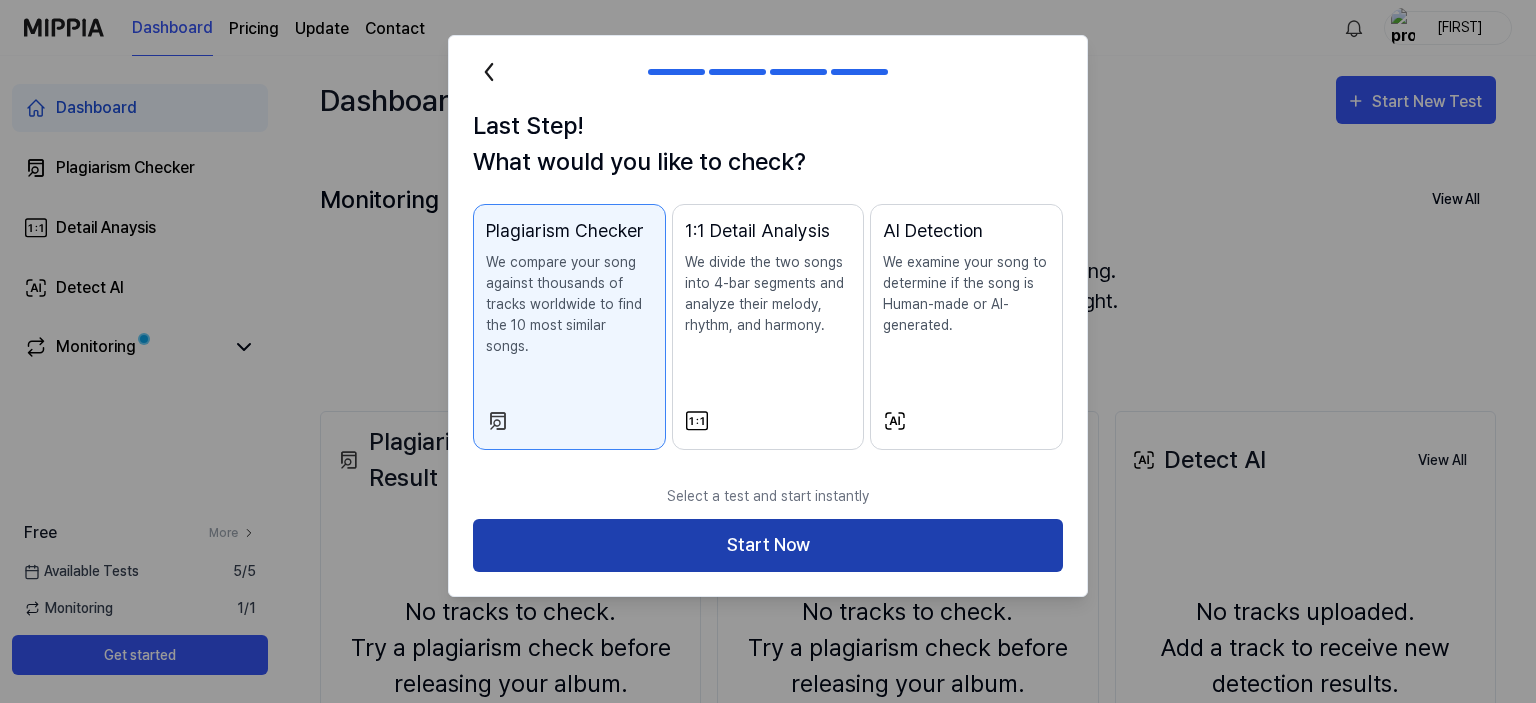 click on "Start Now" at bounding box center (768, 545) 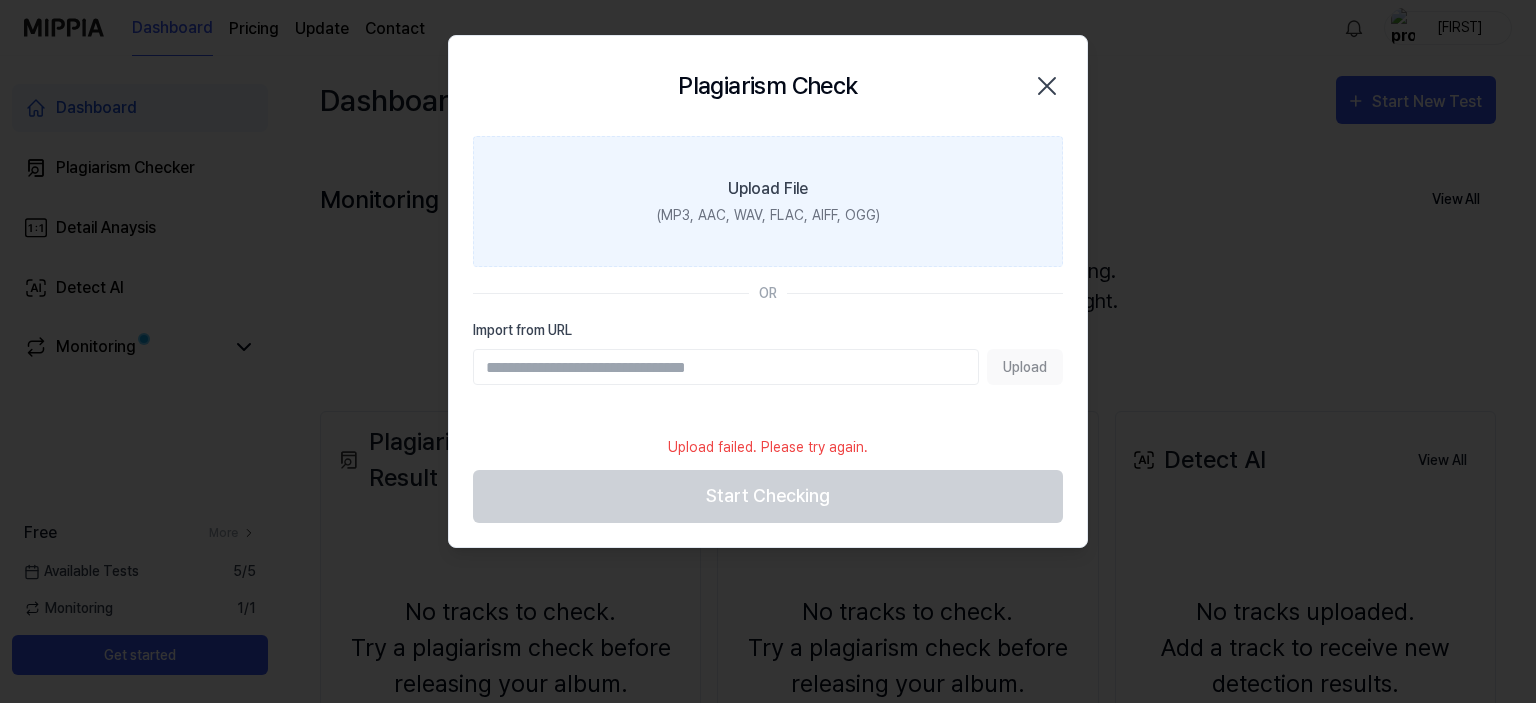 click on "Upload File (MP3, AAC, WAV, FLAC, AIFF, OGG)" at bounding box center (768, 201) 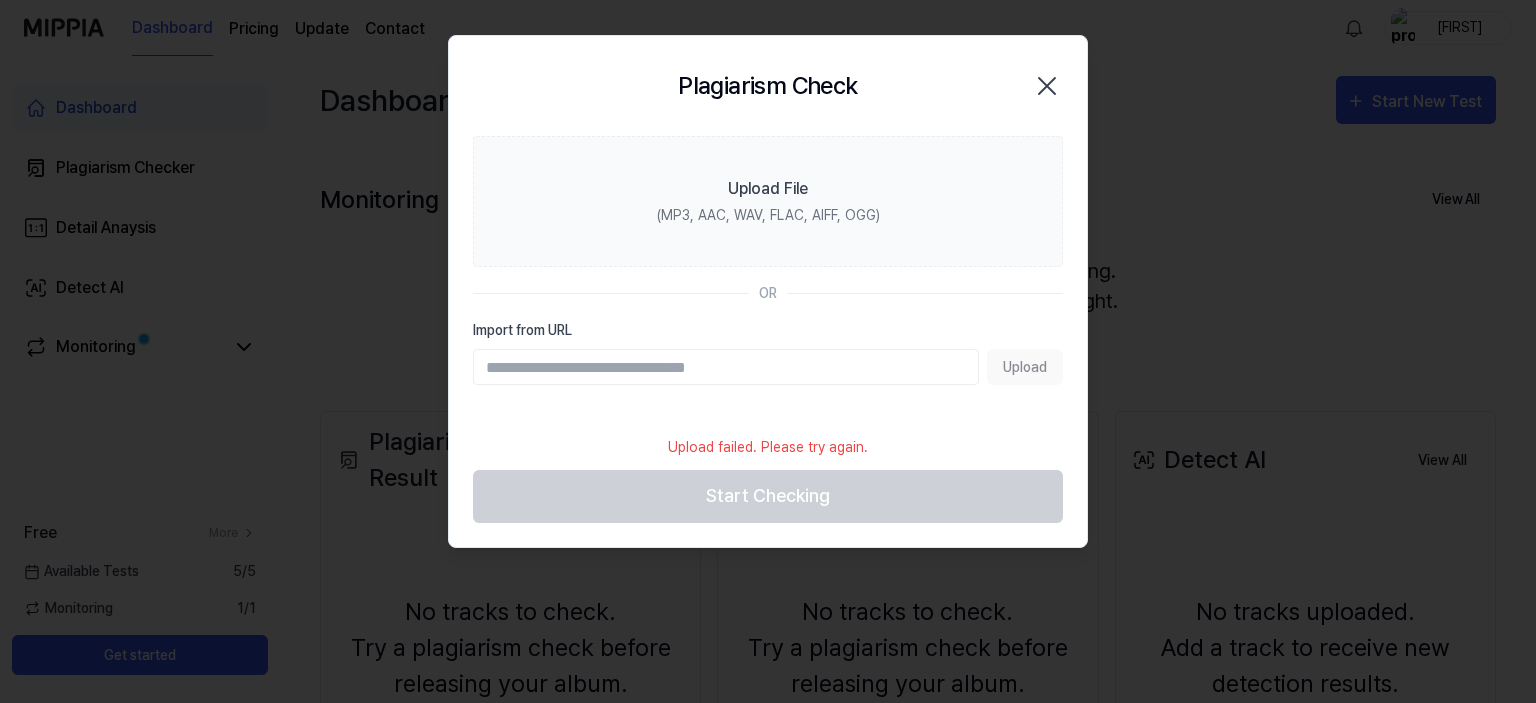 click 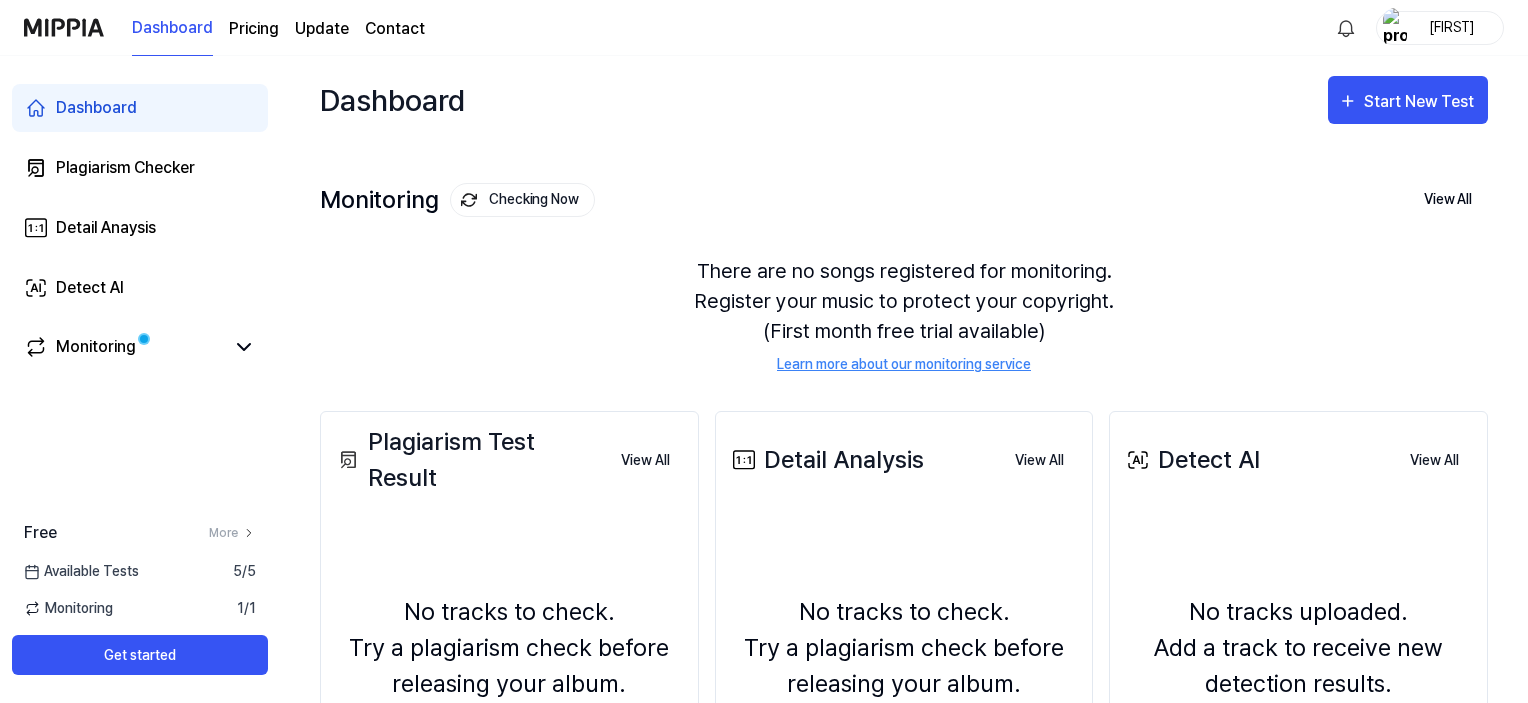 scroll, scrollTop: 256, scrollLeft: 0, axis: vertical 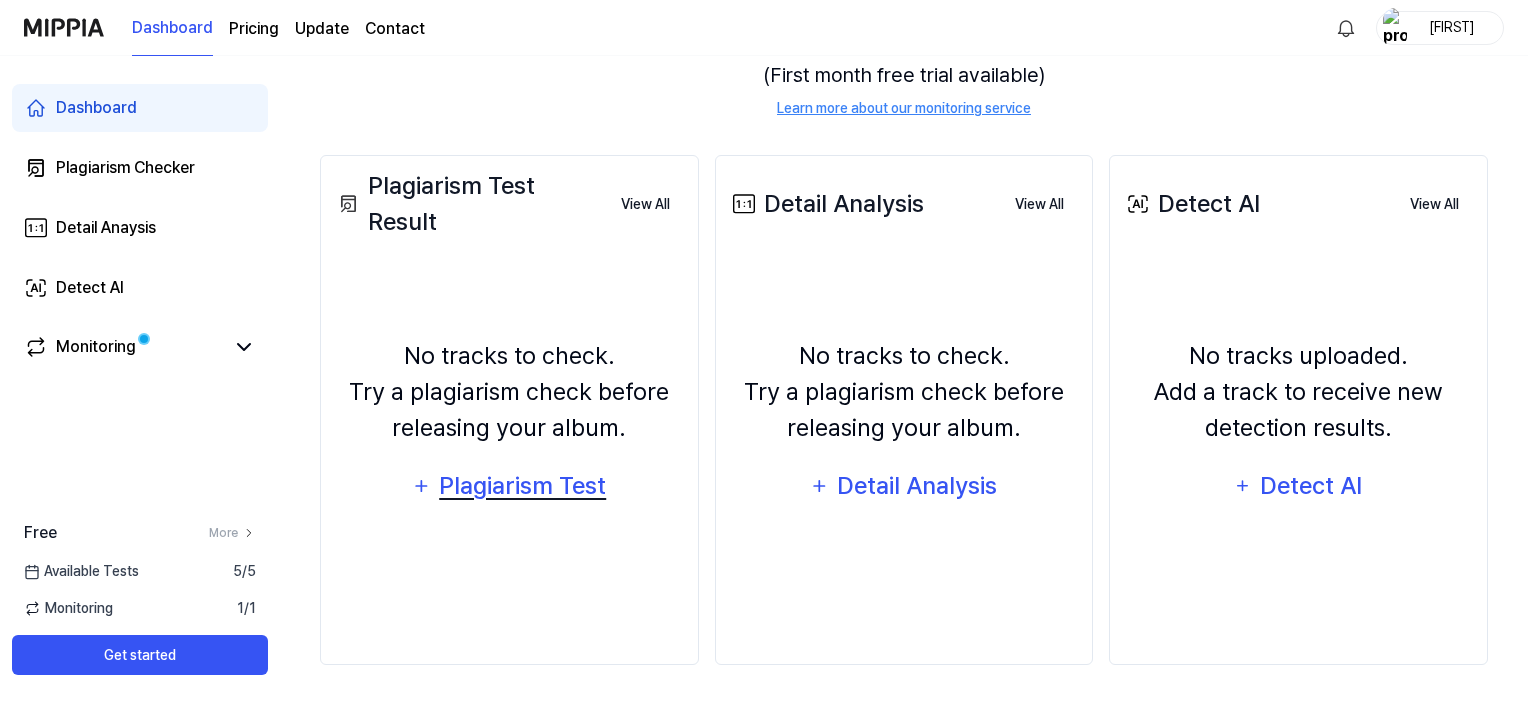 click on "Plagiarism Test" at bounding box center (523, 486) 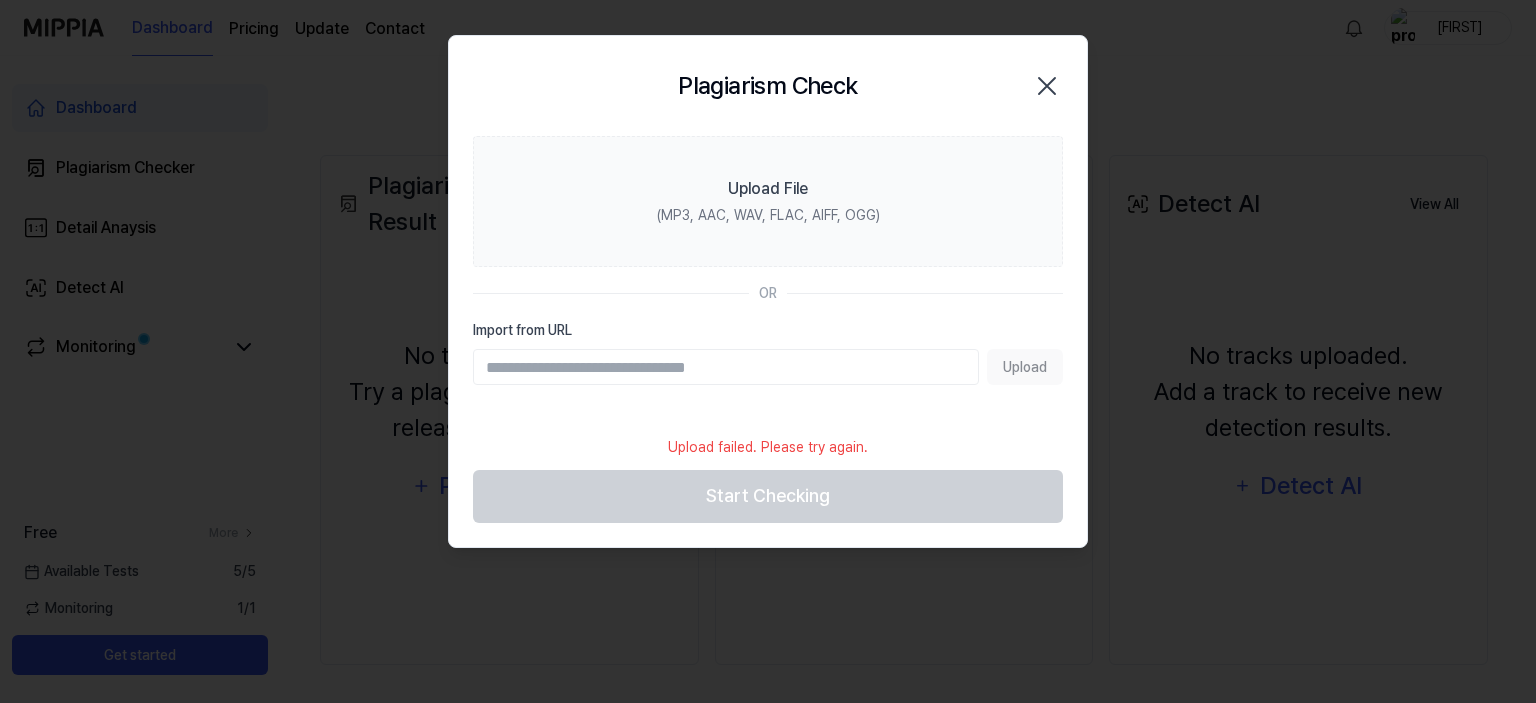 click 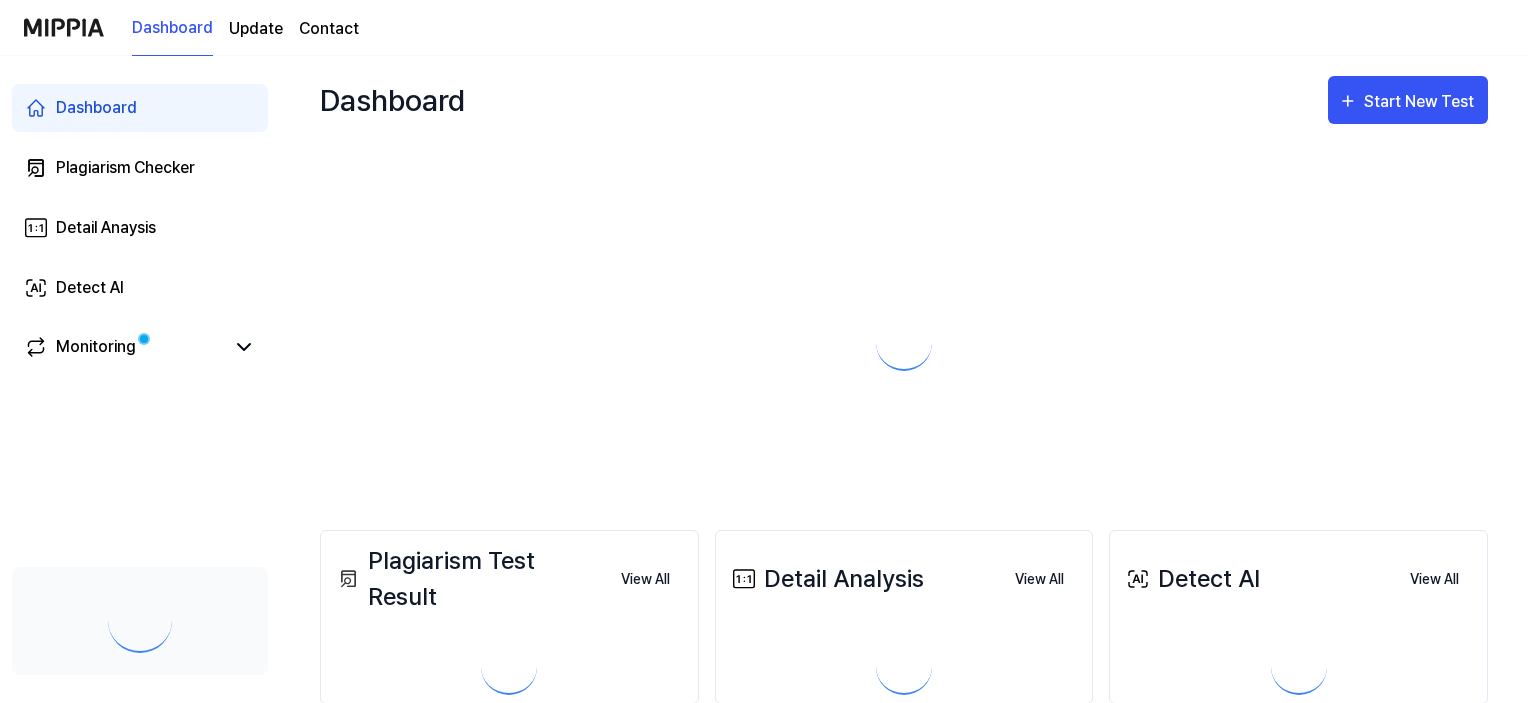 scroll, scrollTop: 0, scrollLeft: 0, axis: both 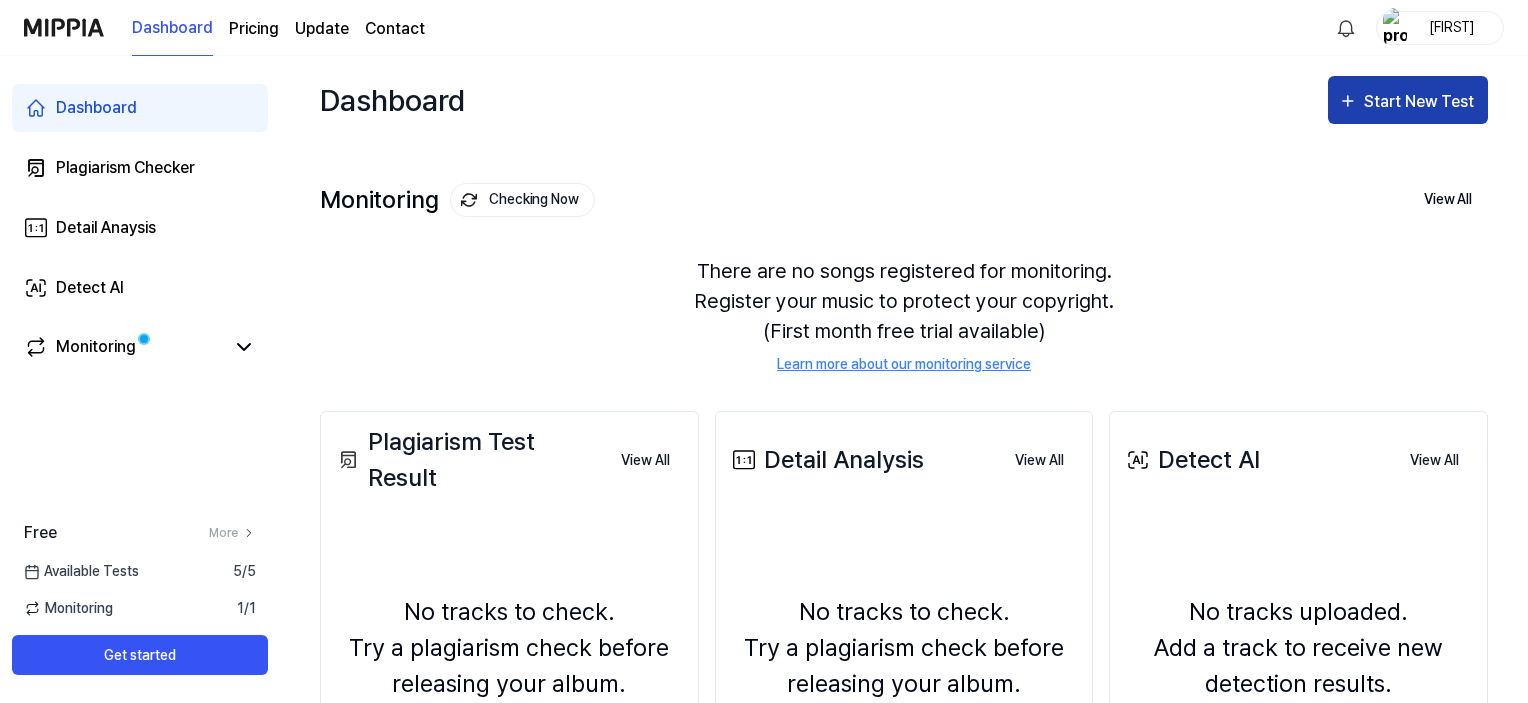click 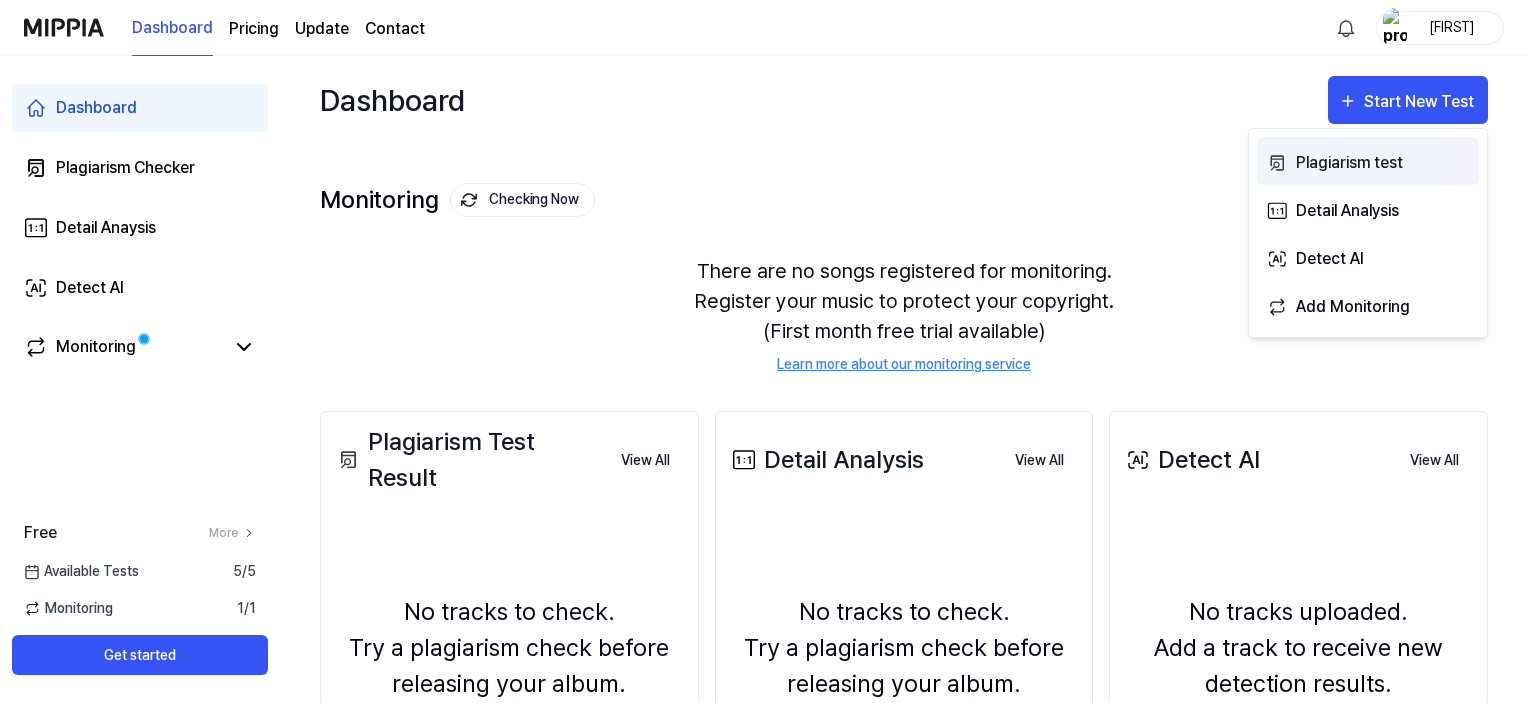 click on "Plagiarism test" at bounding box center [1383, 163] 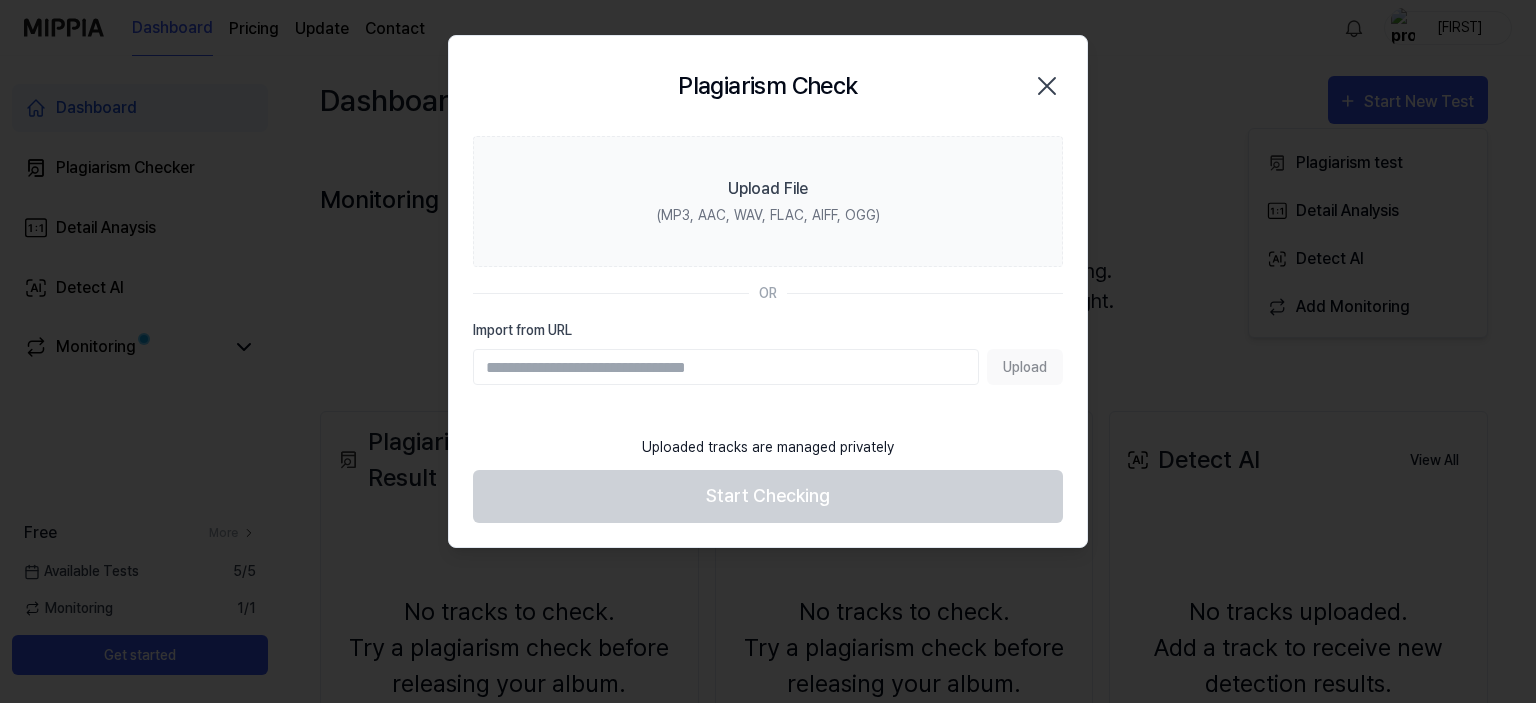 click on "Plagiarism Check Close" at bounding box center (768, 86) 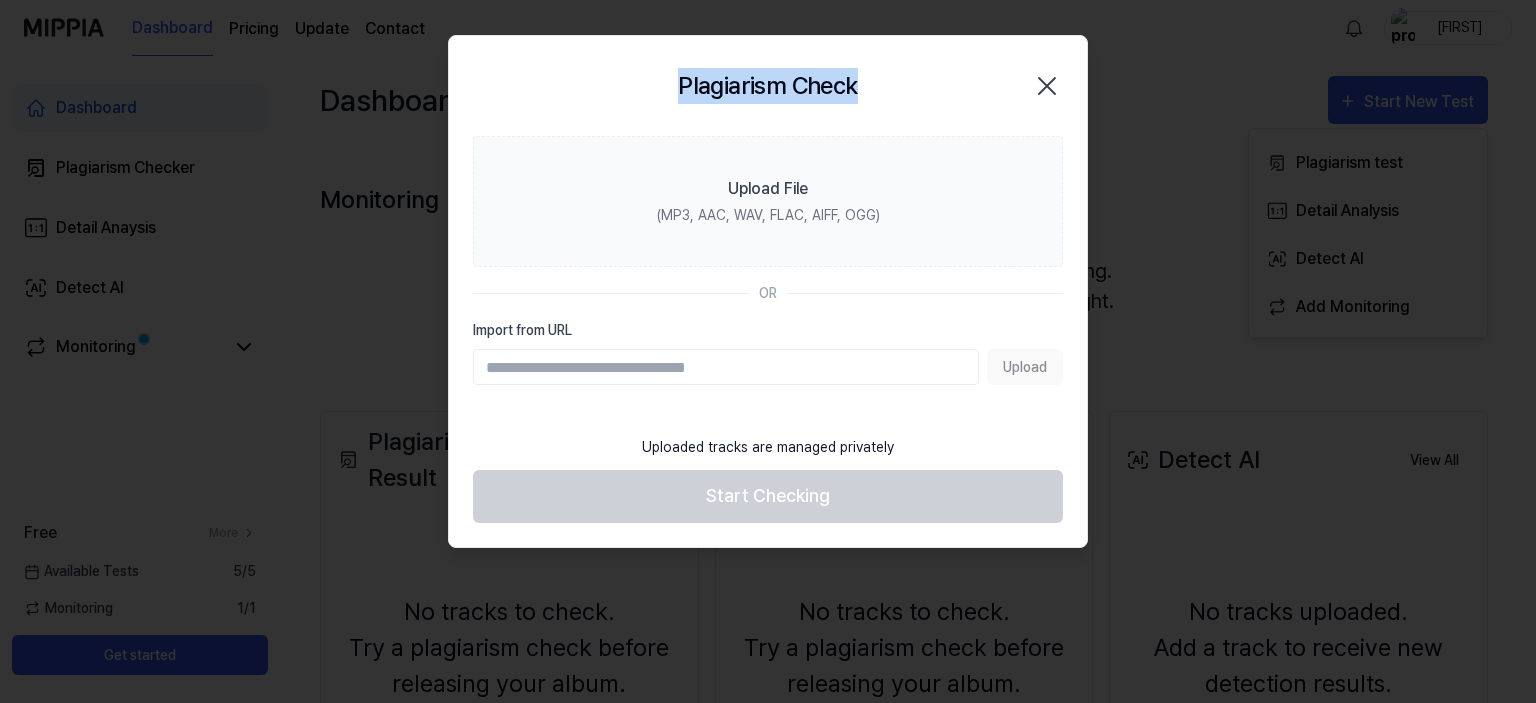 click on "Plagiarism Check Close" at bounding box center [768, 86] 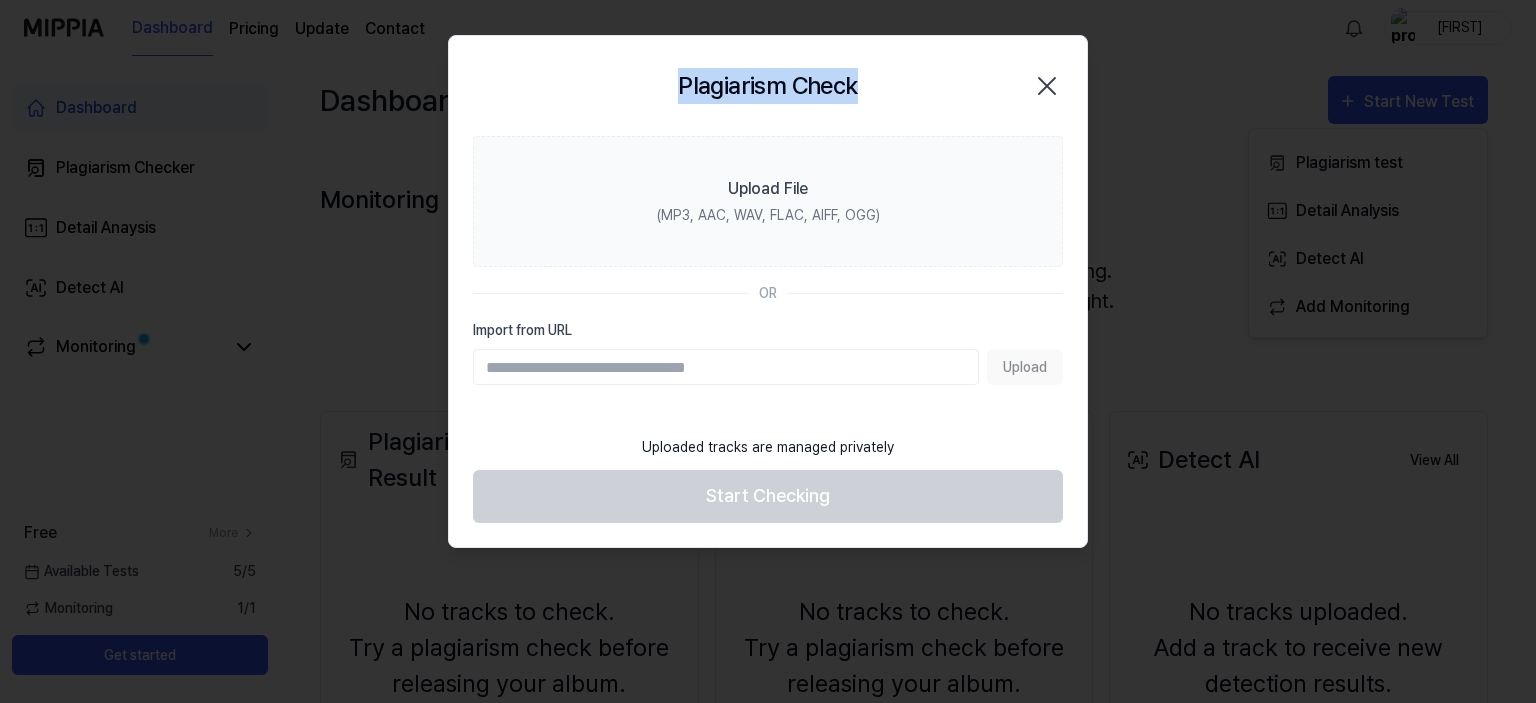 copy on "Plagiarism Check" 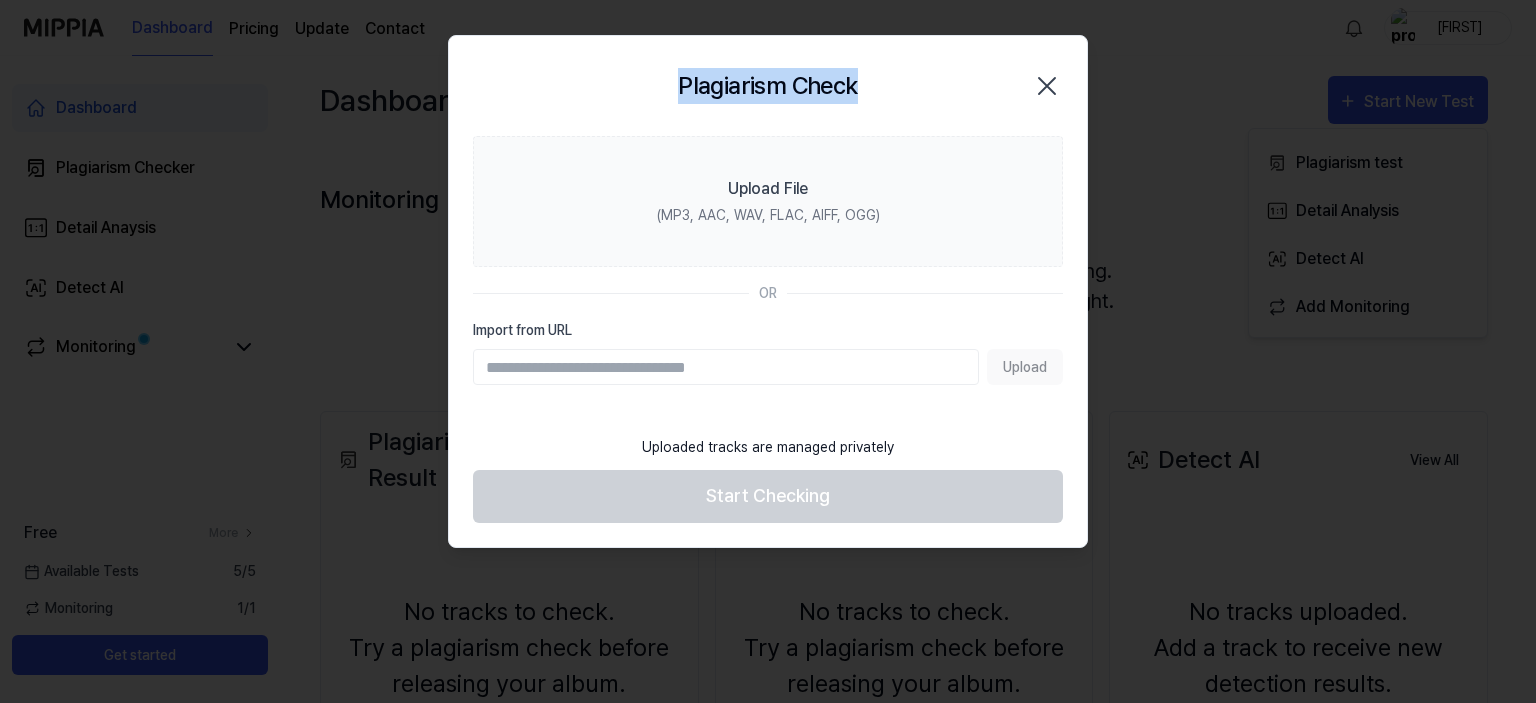 click 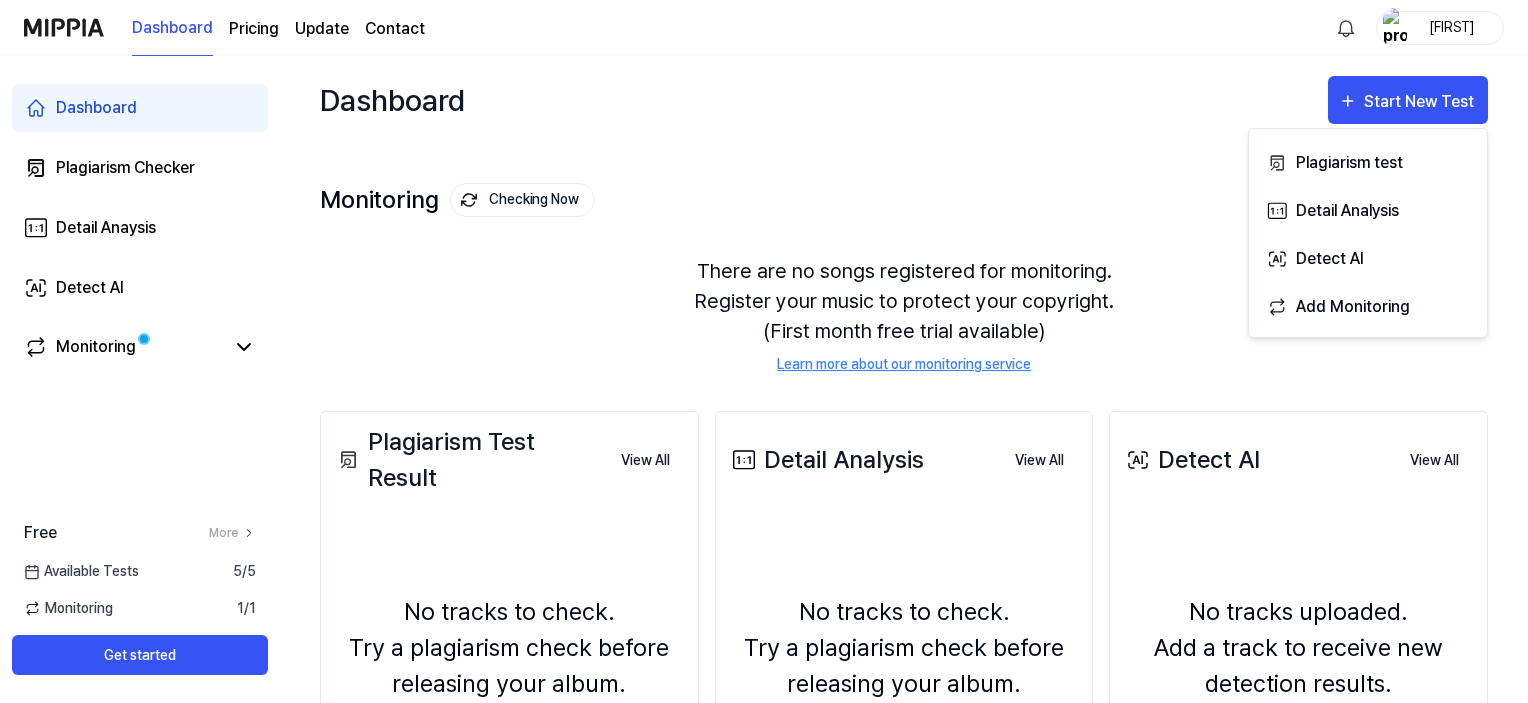 click on "Dashboard Start New Test" at bounding box center [904, 100] 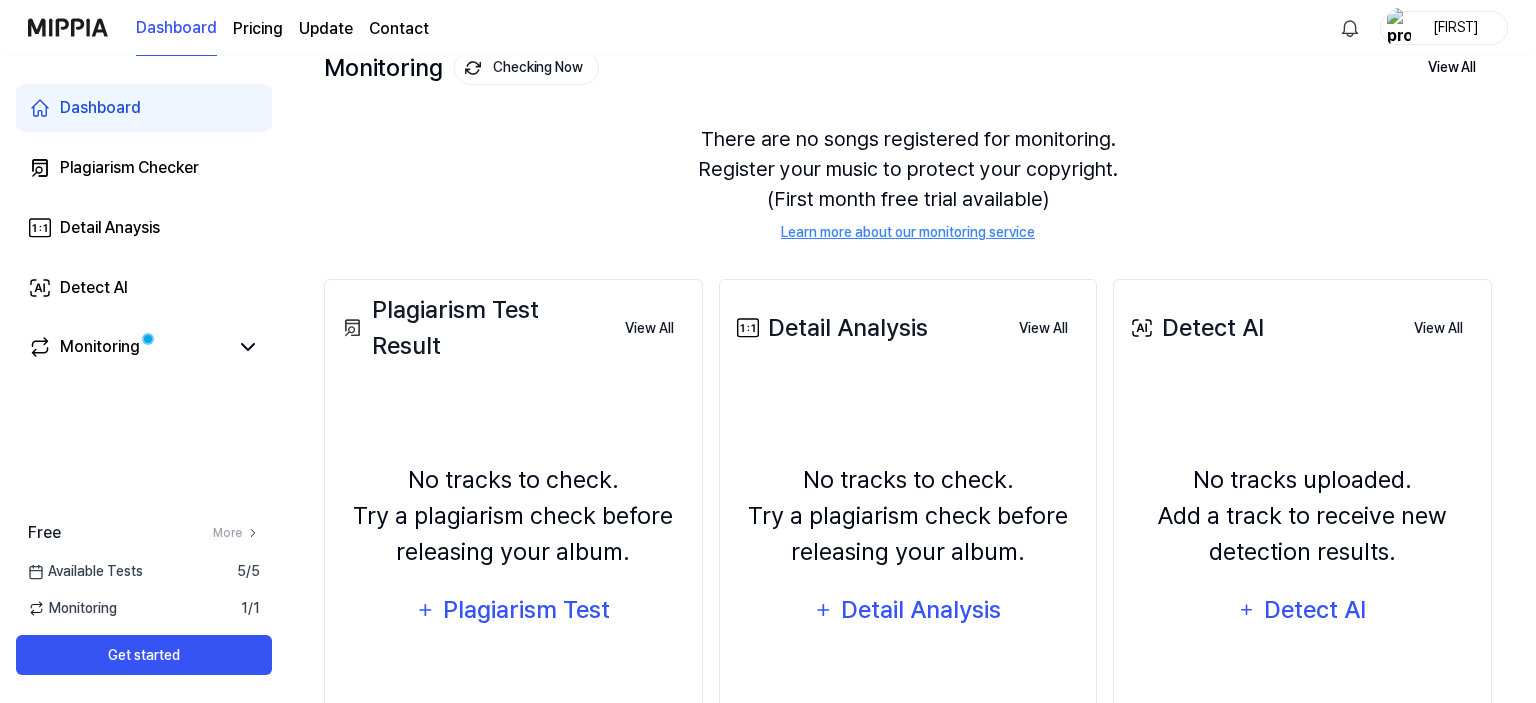 scroll, scrollTop: 170, scrollLeft: 0, axis: vertical 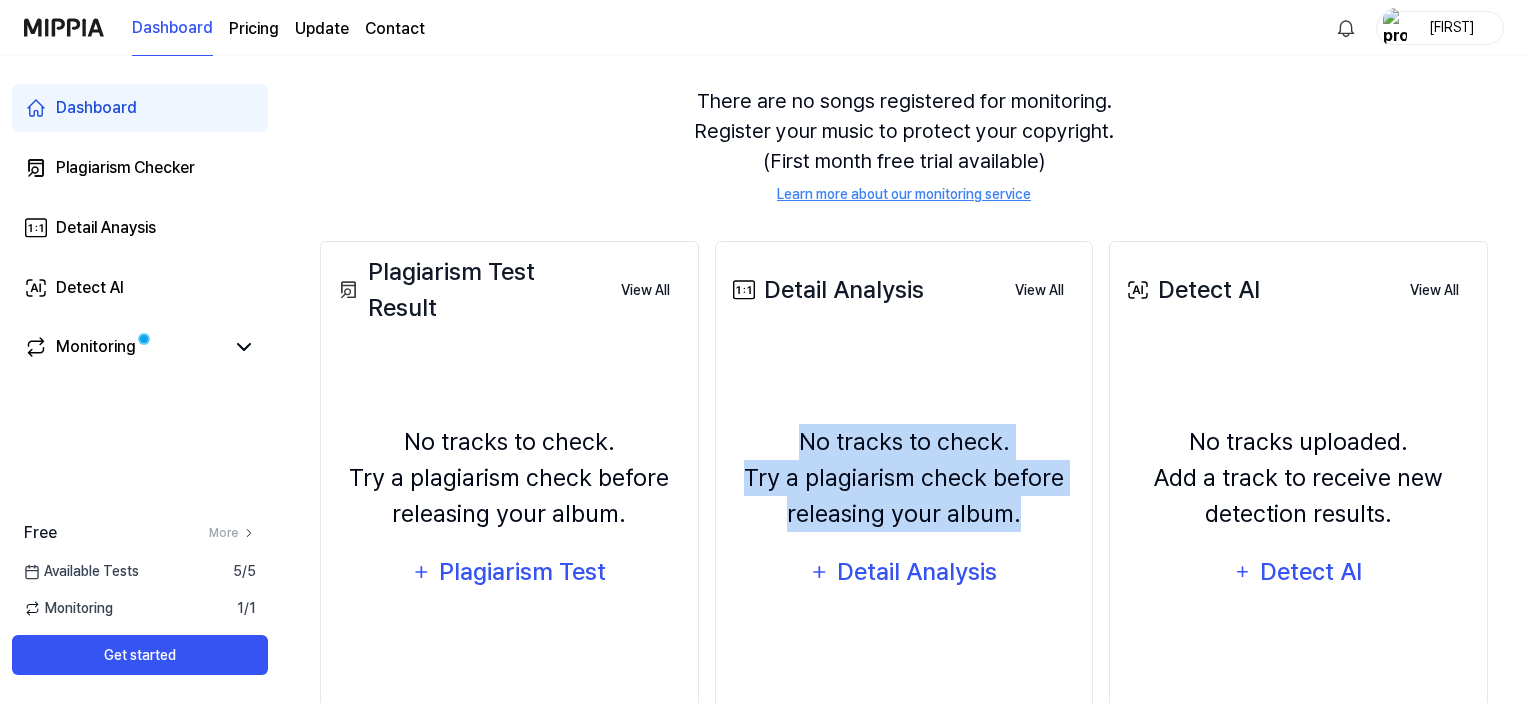 drag, startPoint x: 1024, startPoint y: 507, endPoint x: 780, endPoint y: 443, distance: 252.25385 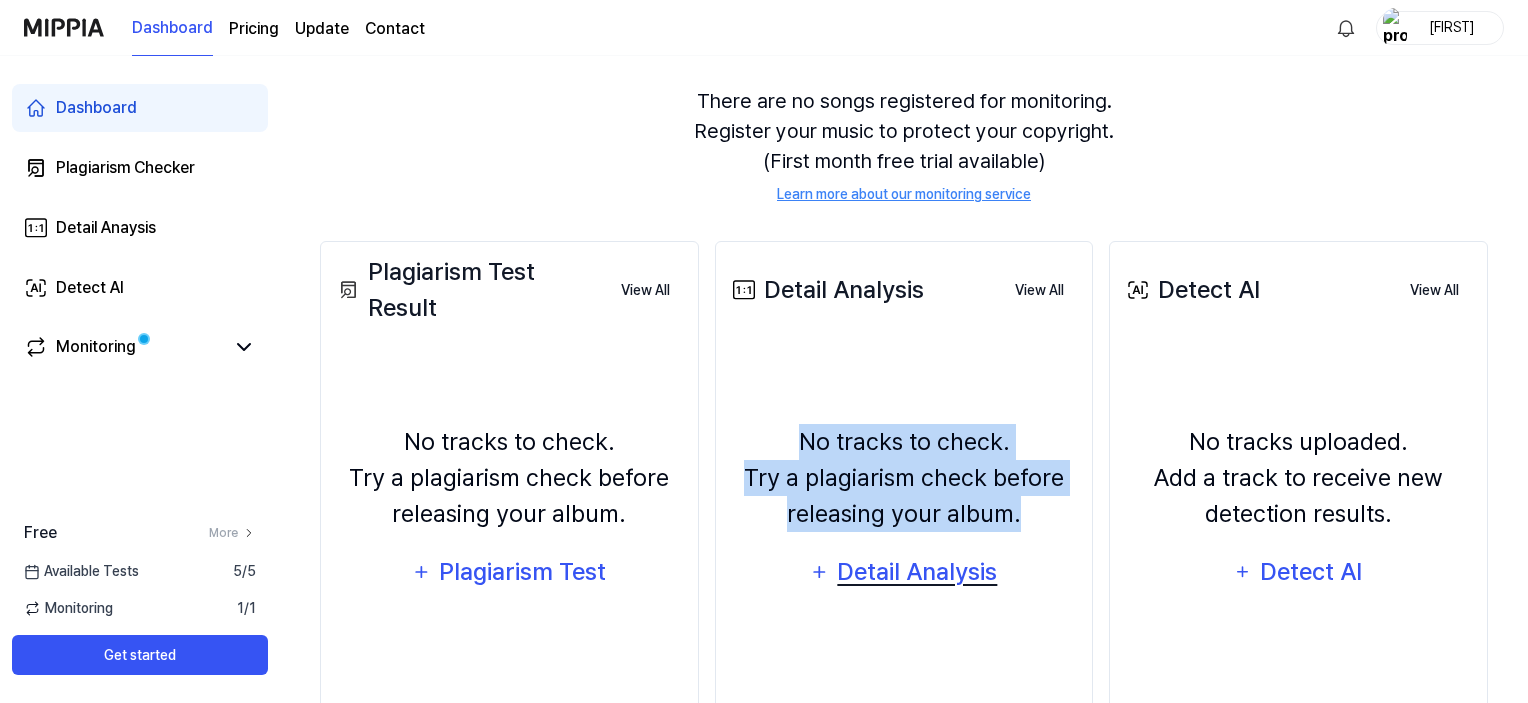 click on "Detail Analysis" at bounding box center (917, 572) 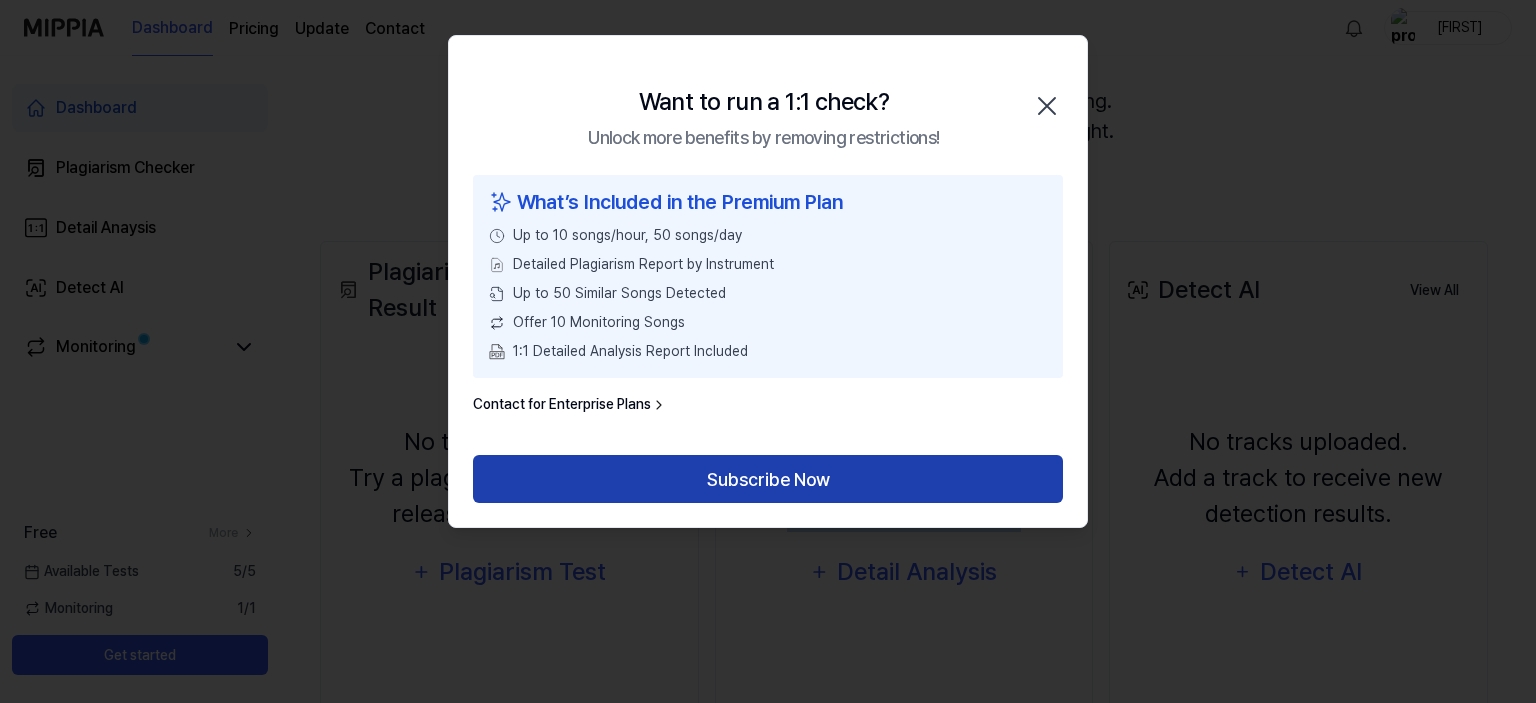 click on "Subscribe Now" at bounding box center [768, 479] 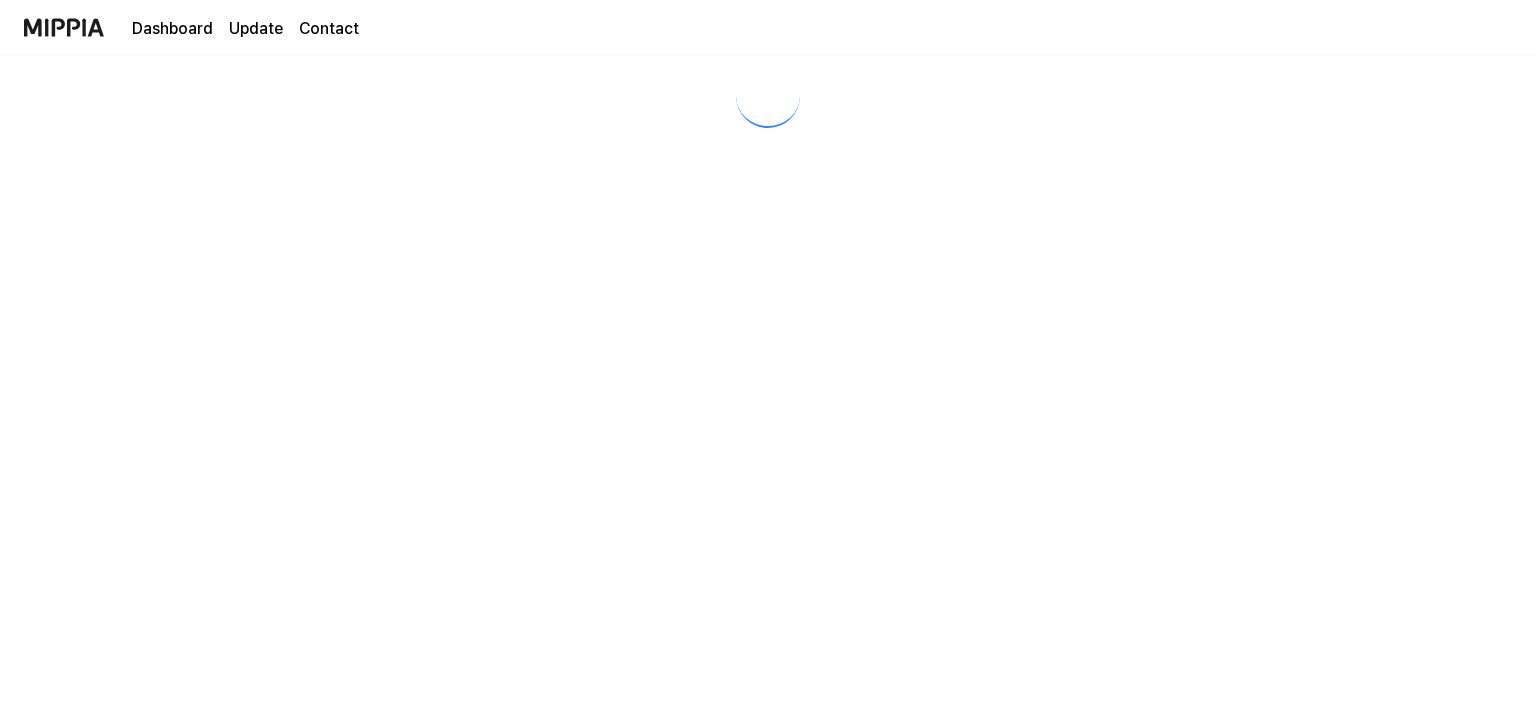 scroll, scrollTop: 0, scrollLeft: 0, axis: both 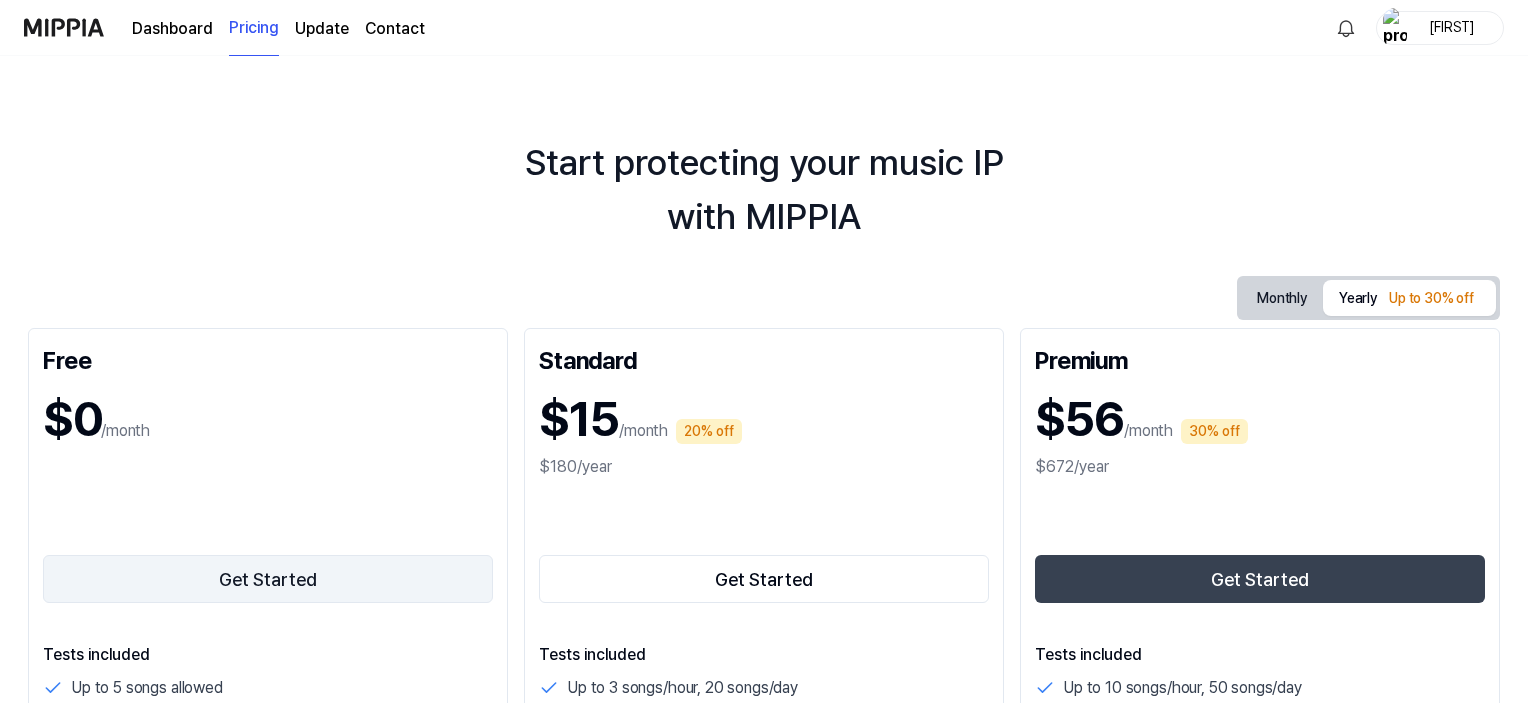 click on "Get Started" at bounding box center [268, 579] 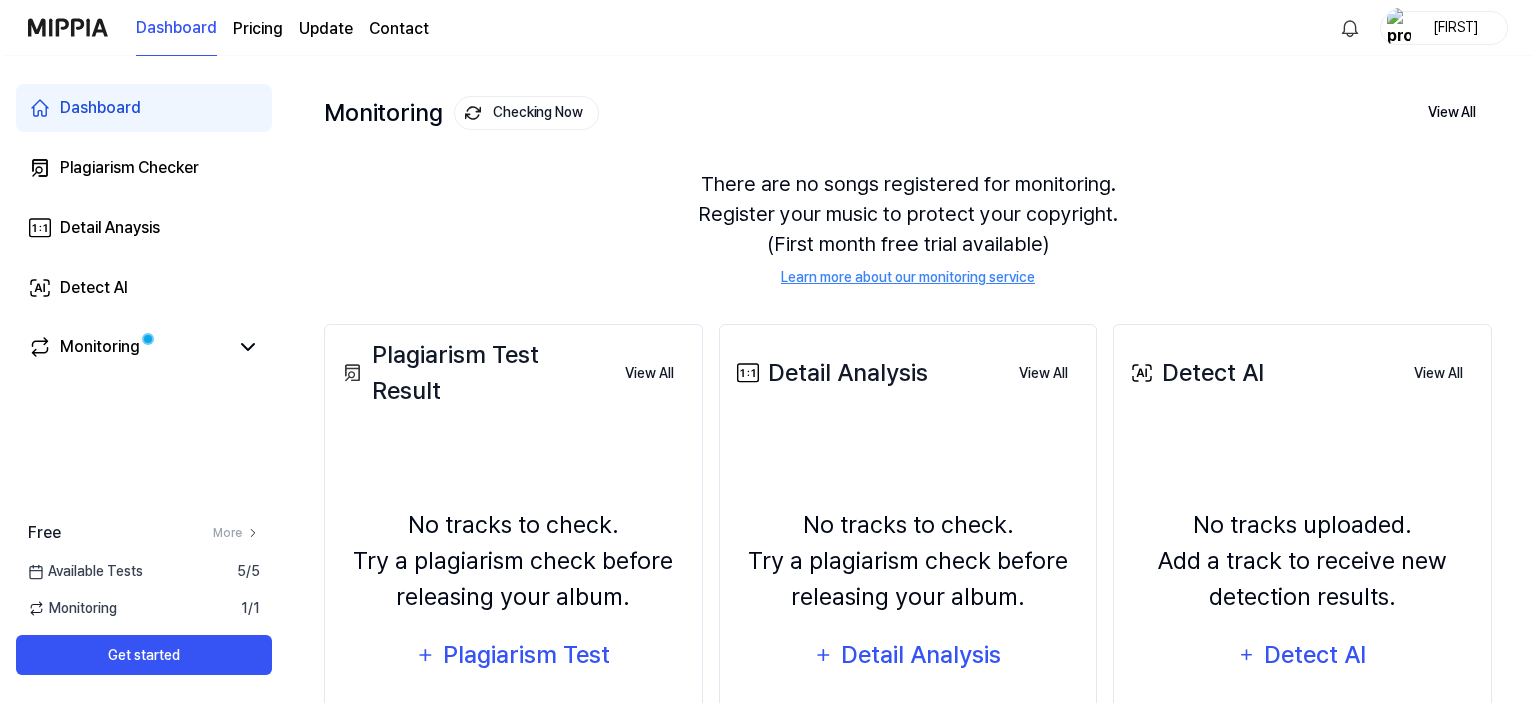 scroll, scrollTop: 109, scrollLeft: 0, axis: vertical 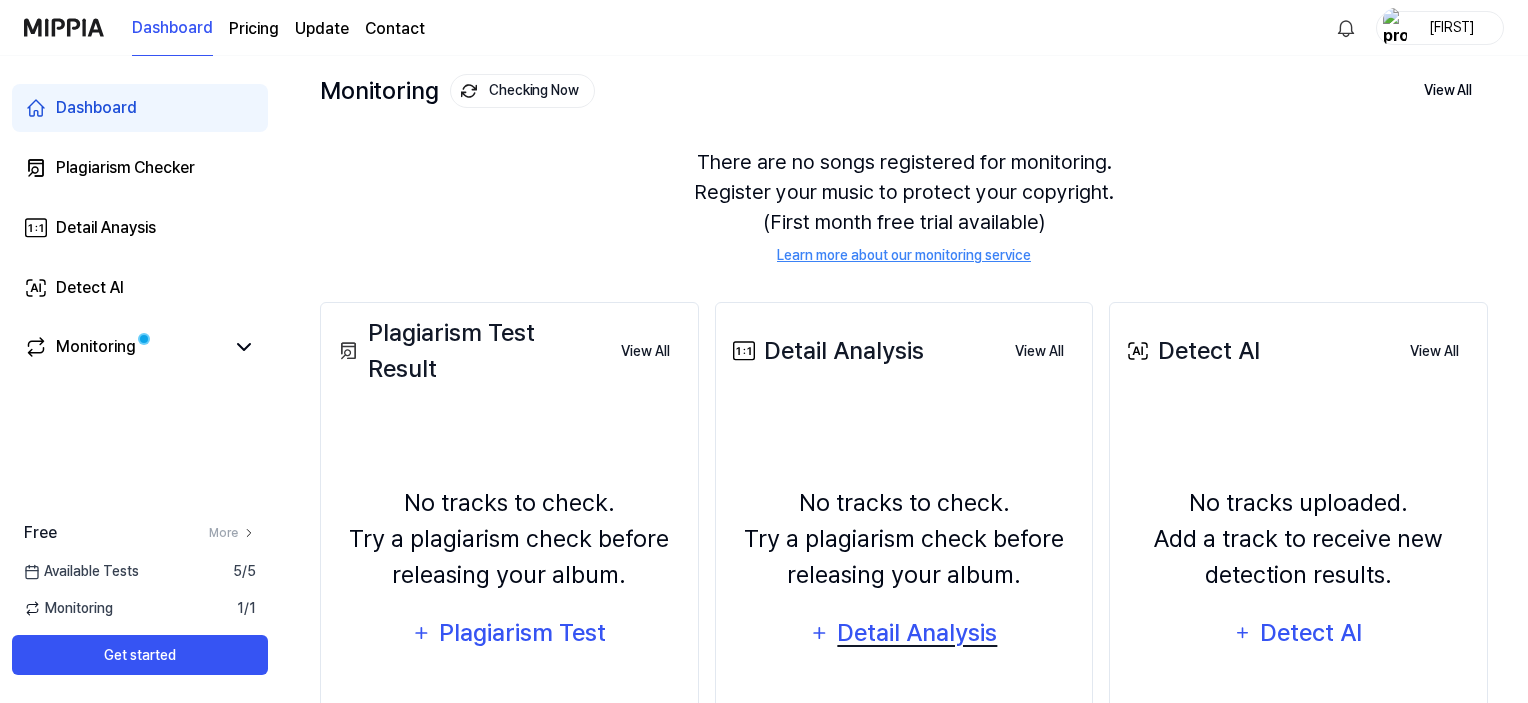click on "Detail Analysis" at bounding box center (917, 633) 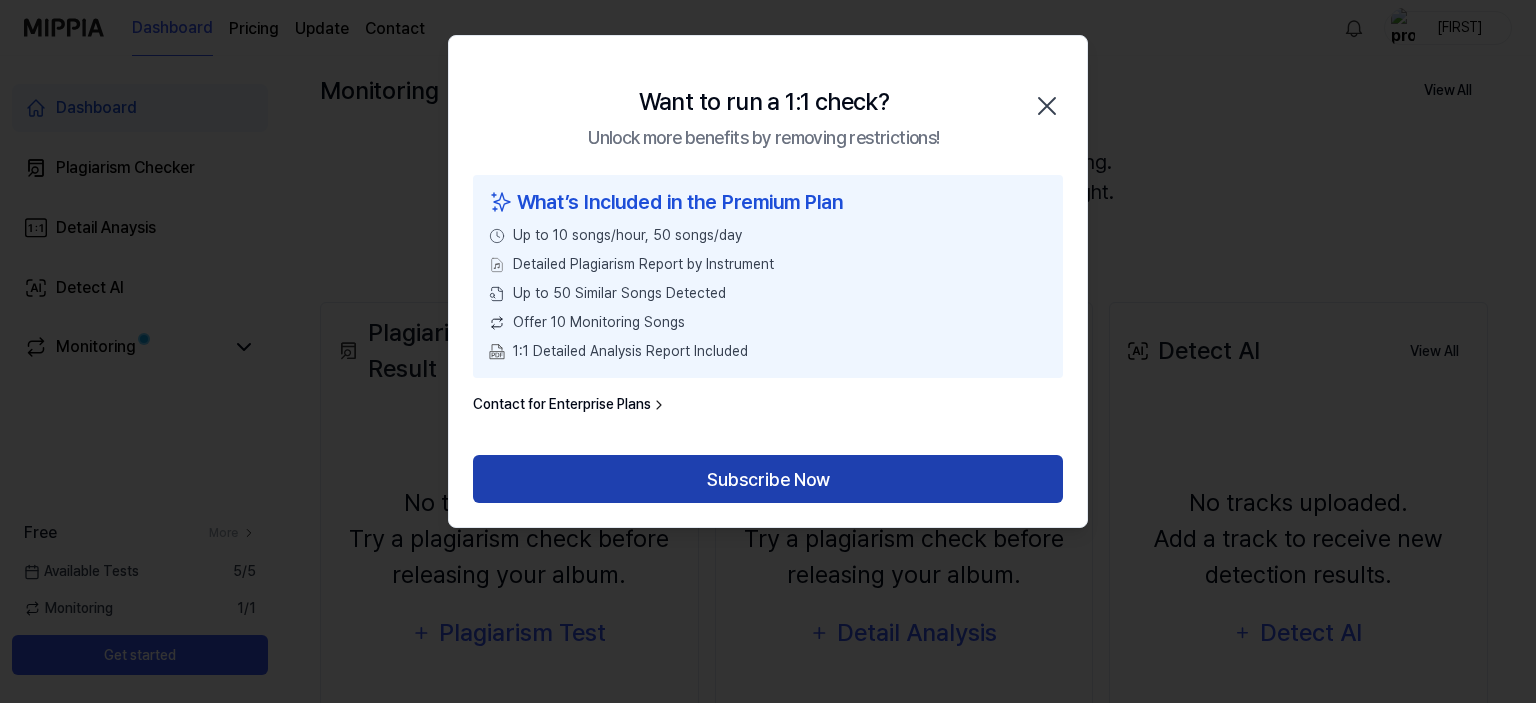 click on "Subscribe Now" at bounding box center (768, 479) 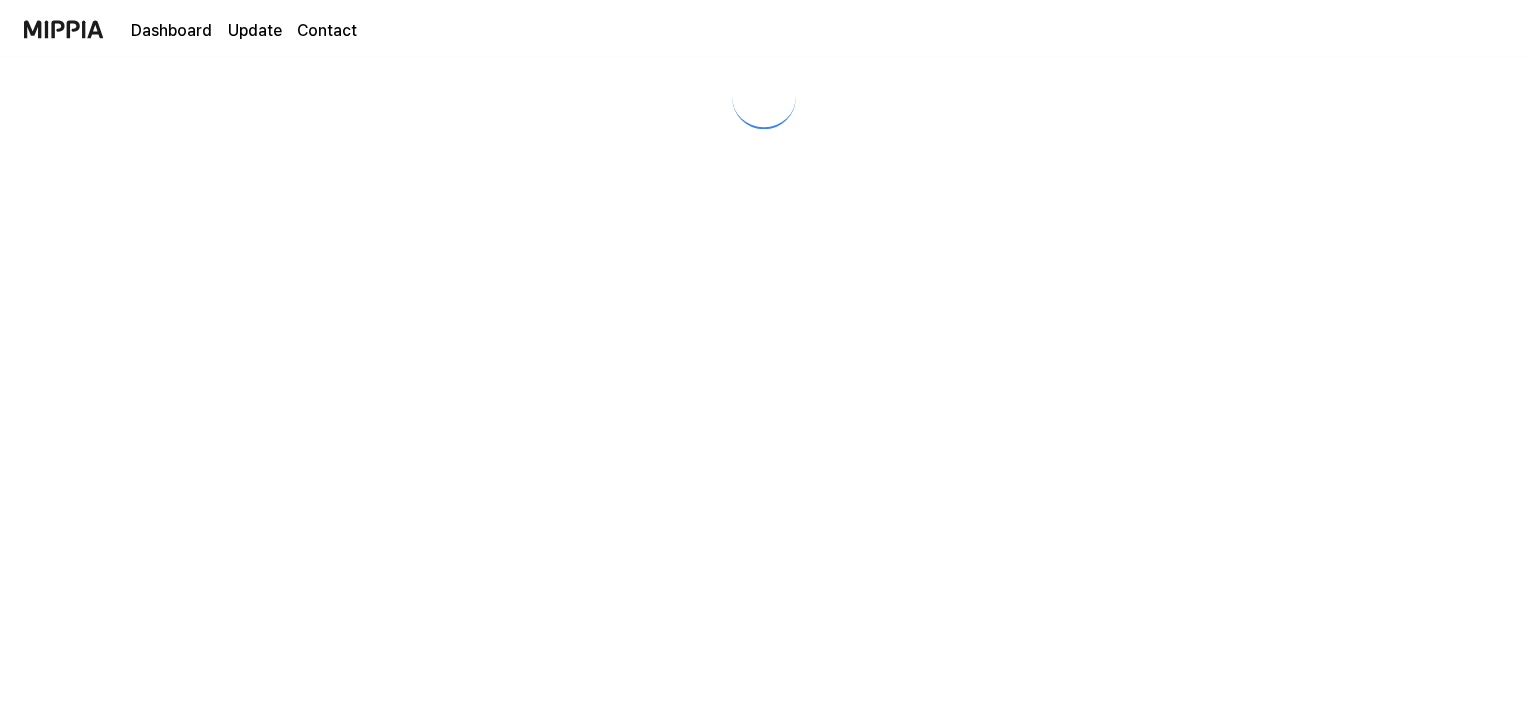 scroll, scrollTop: 0, scrollLeft: 0, axis: both 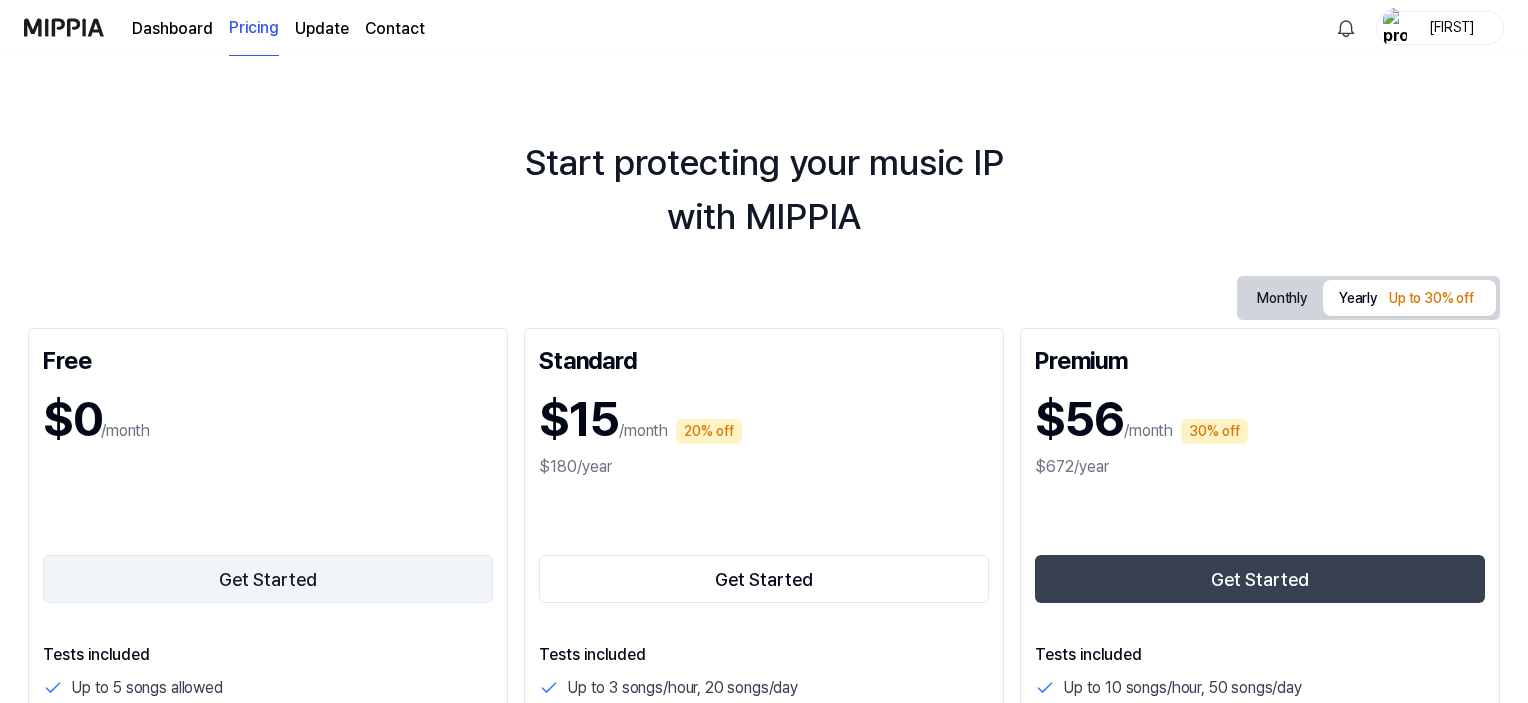 click on "Get Started" at bounding box center (268, 579) 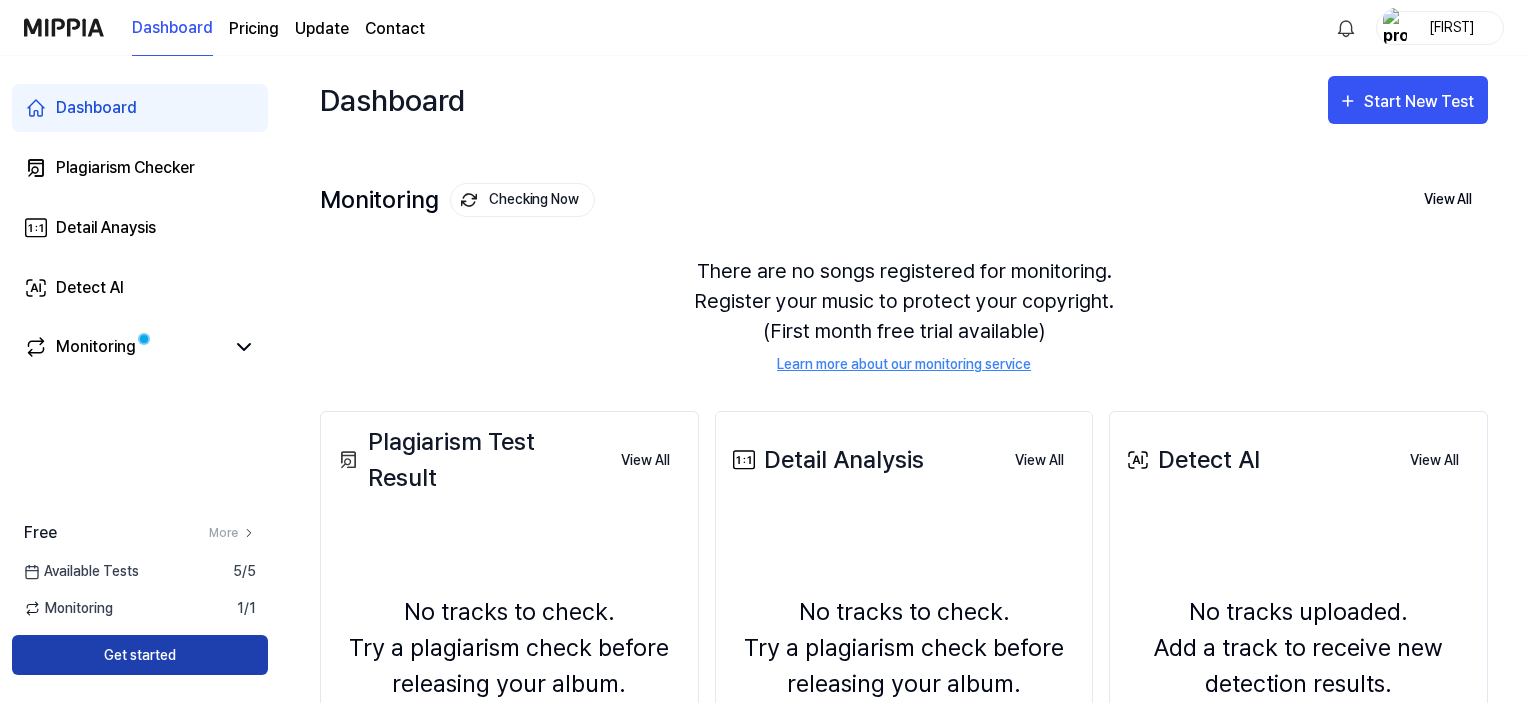 click on "Get started" at bounding box center (140, 655) 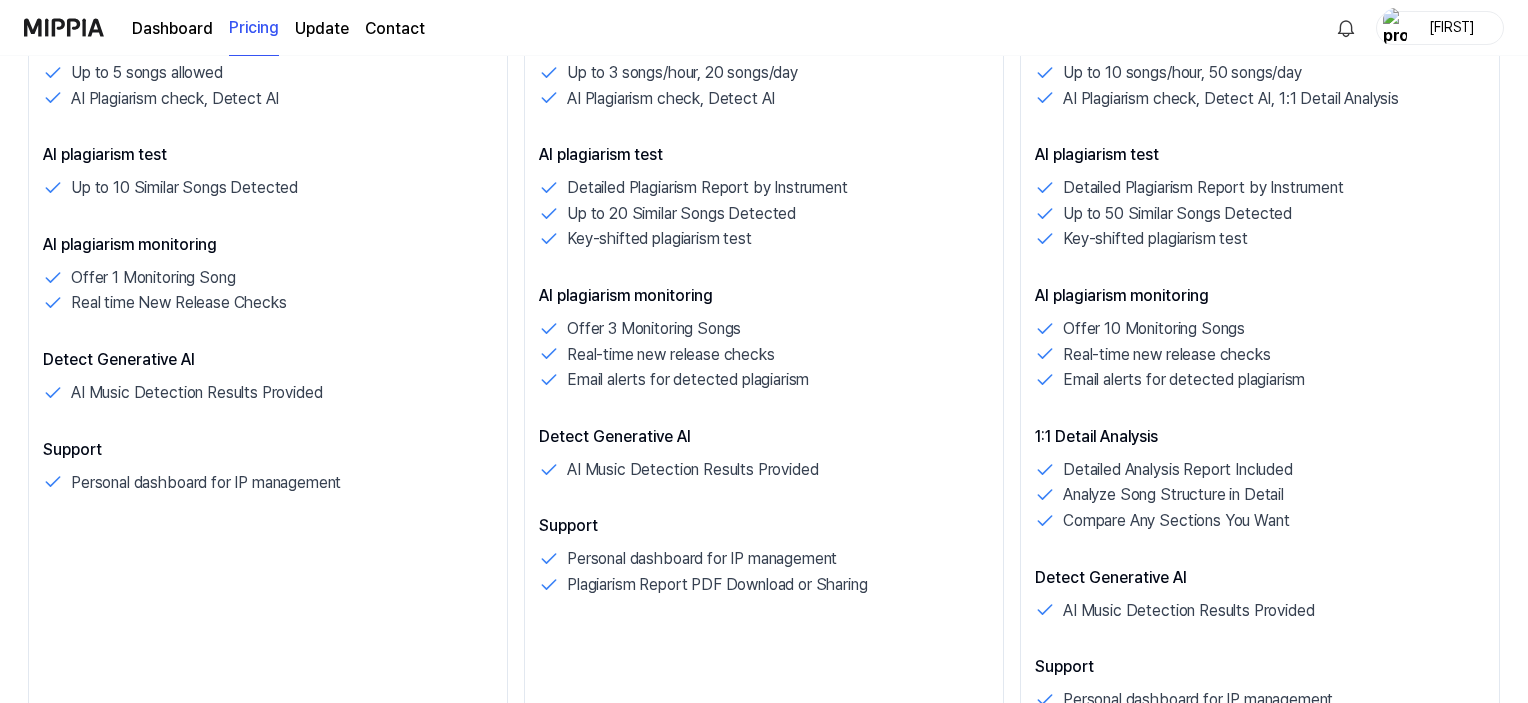 scroll, scrollTop: 1230, scrollLeft: 0, axis: vertical 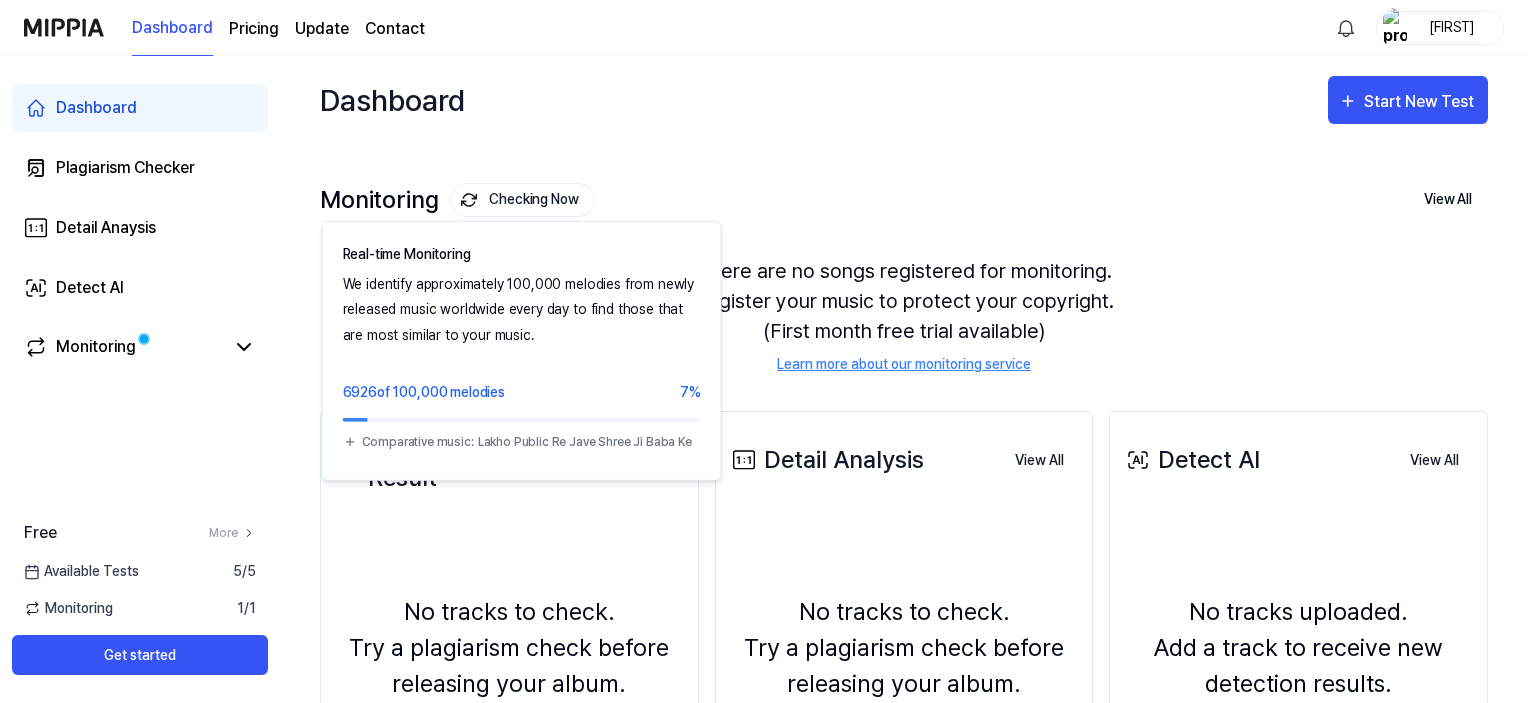 click on "Checking Now" at bounding box center [522, 200] 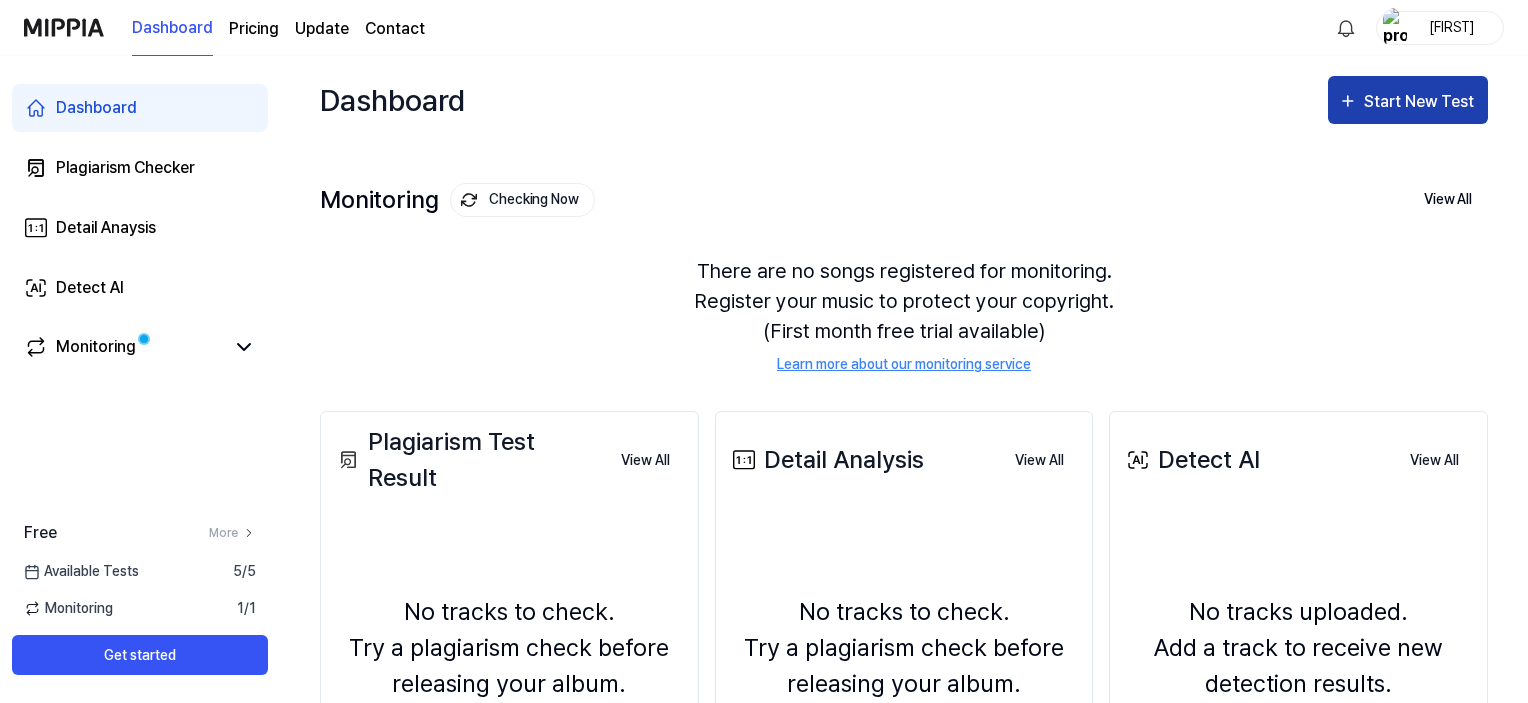 click on "Start New Test" at bounding box center (1421, 102) 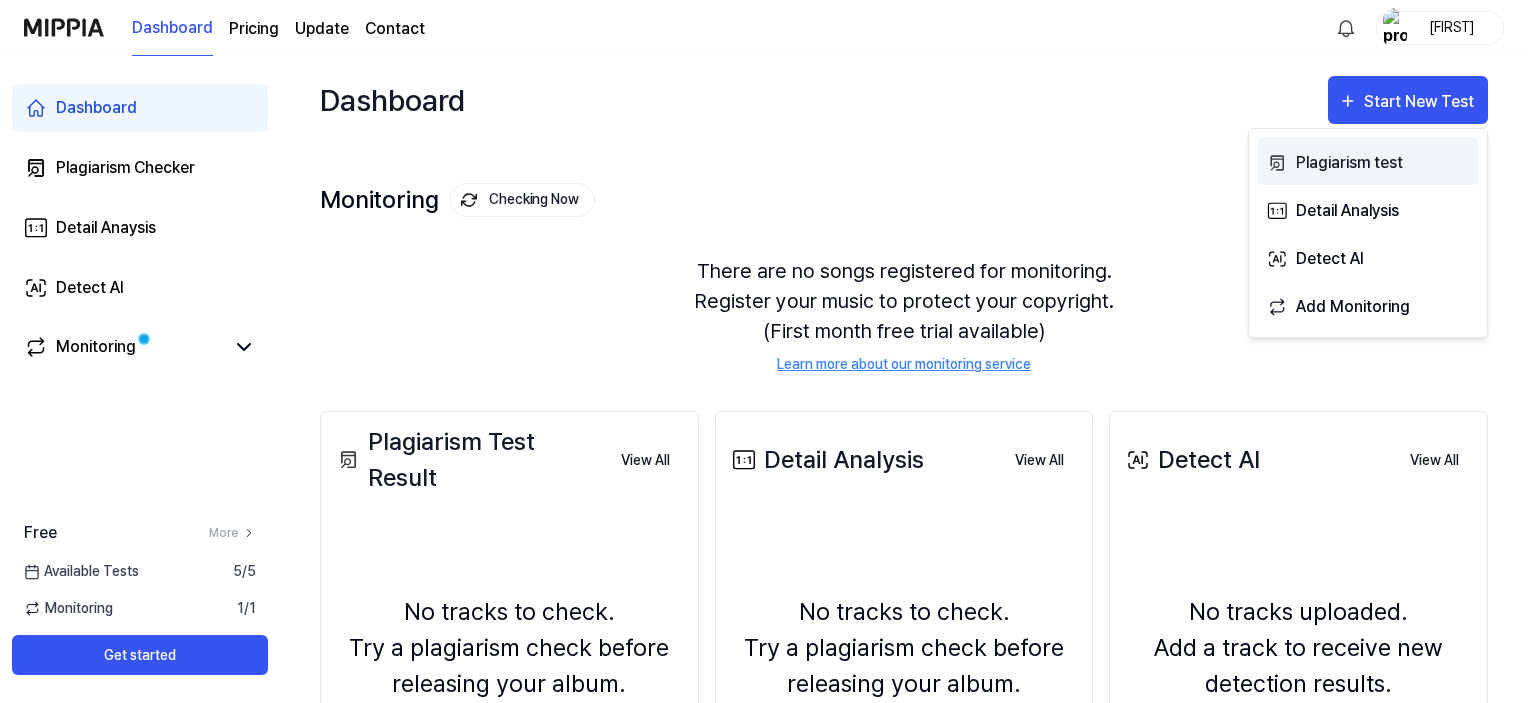 click on "Plagiarism test" at bounding box center [1383, 163] 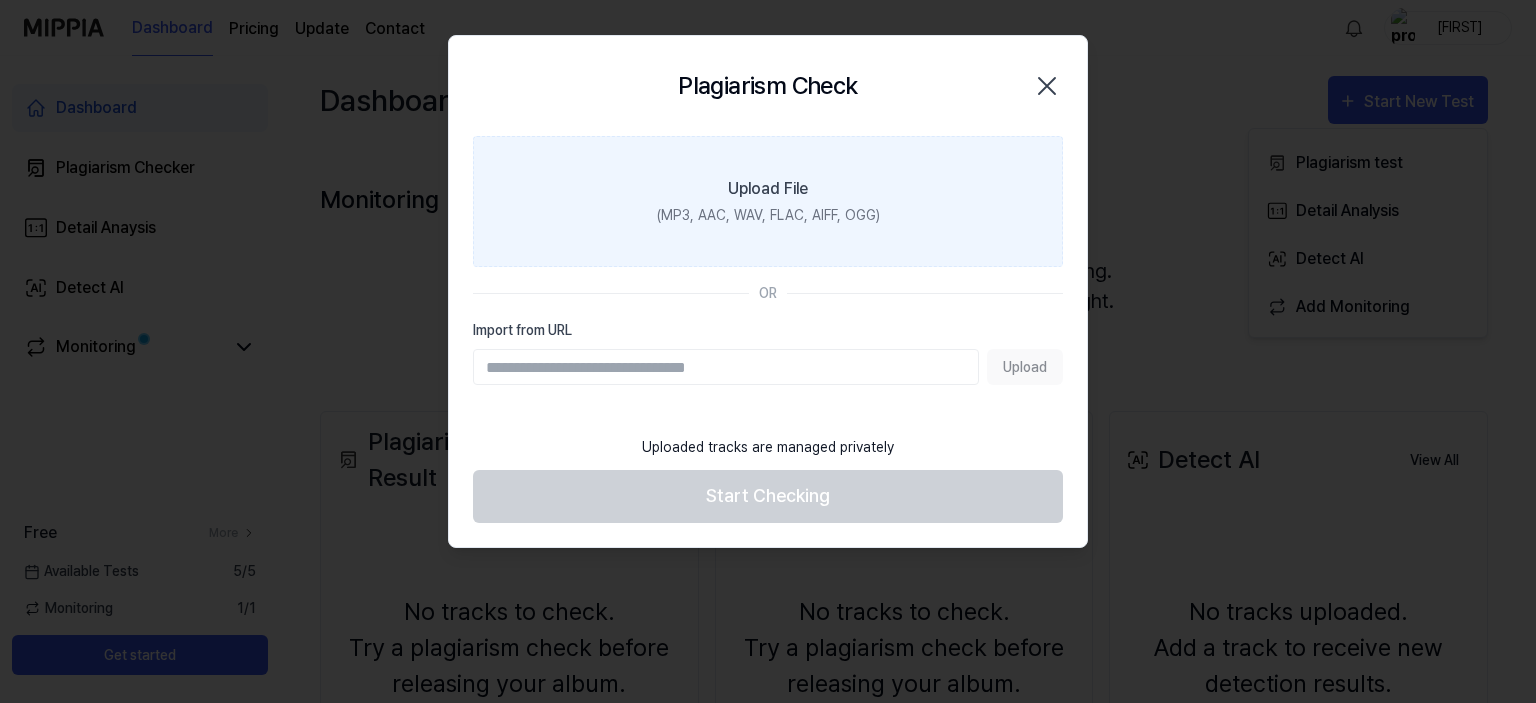 click on "Upload File (MP3, AAC, WAV, FLAC, AIFF, OGG)" at bounding box center (768, 201) 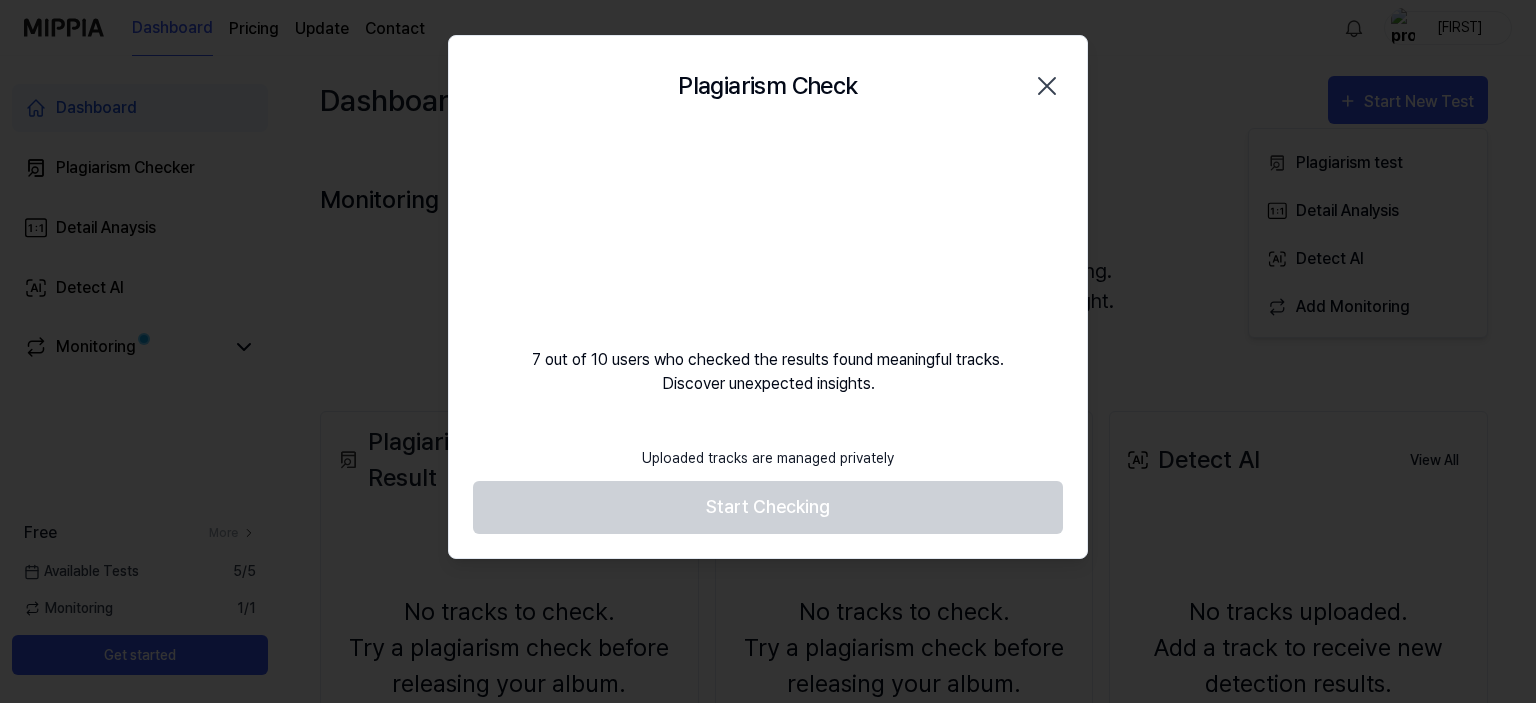 click on "Uploaded tracks are managed privately Start Checking" at bounding box center (768, 485) 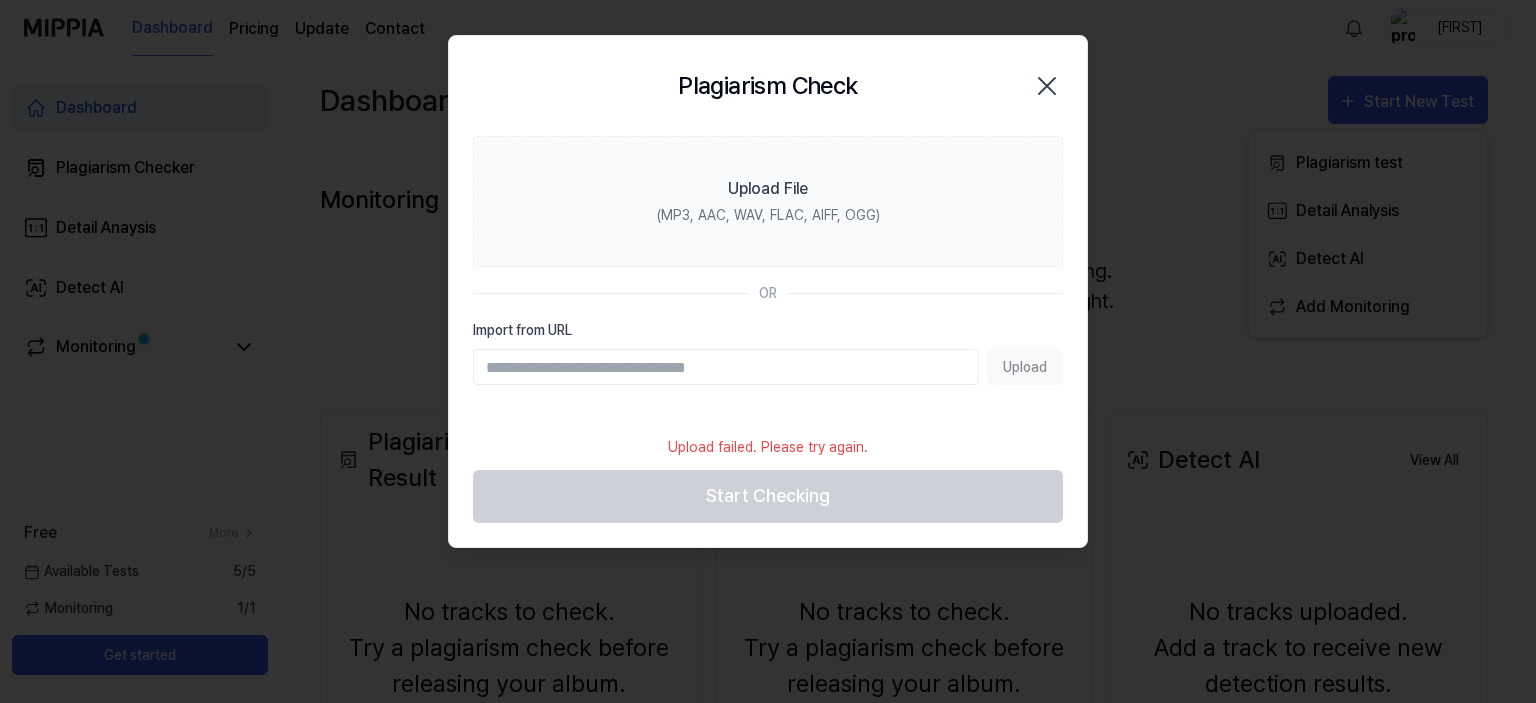click 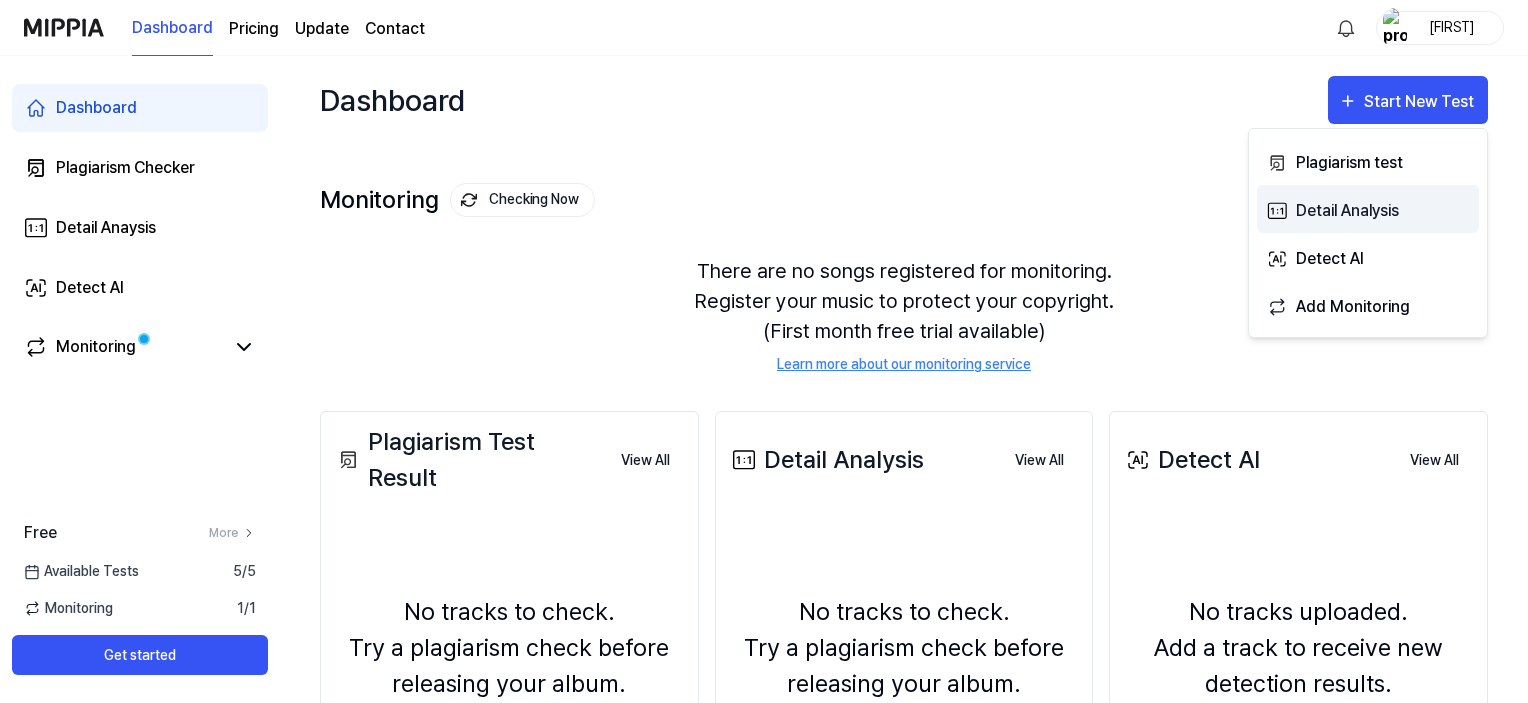 click on "Detail Analysis" at bounding box center (1383, 211) 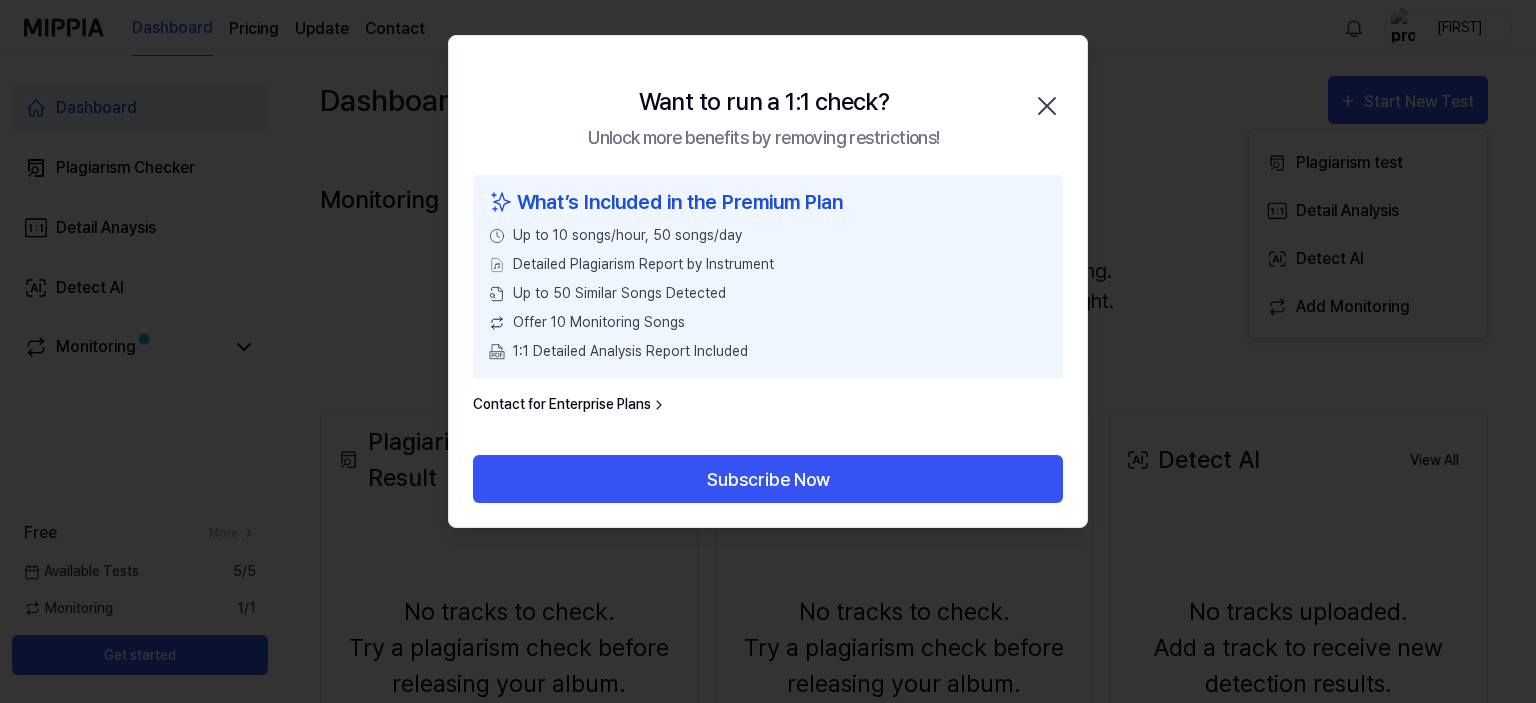 click 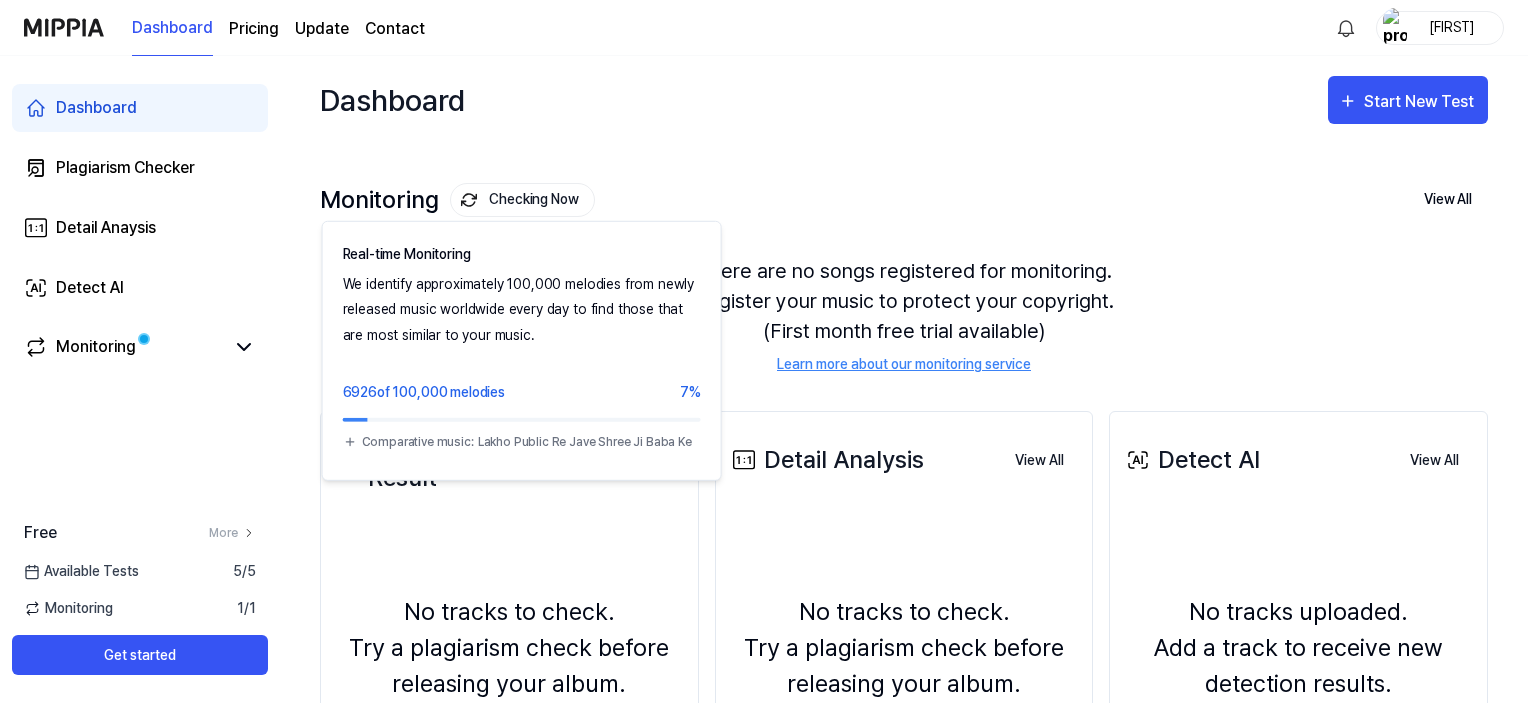 click on "Checking Now" at bounding box center [522, 200] 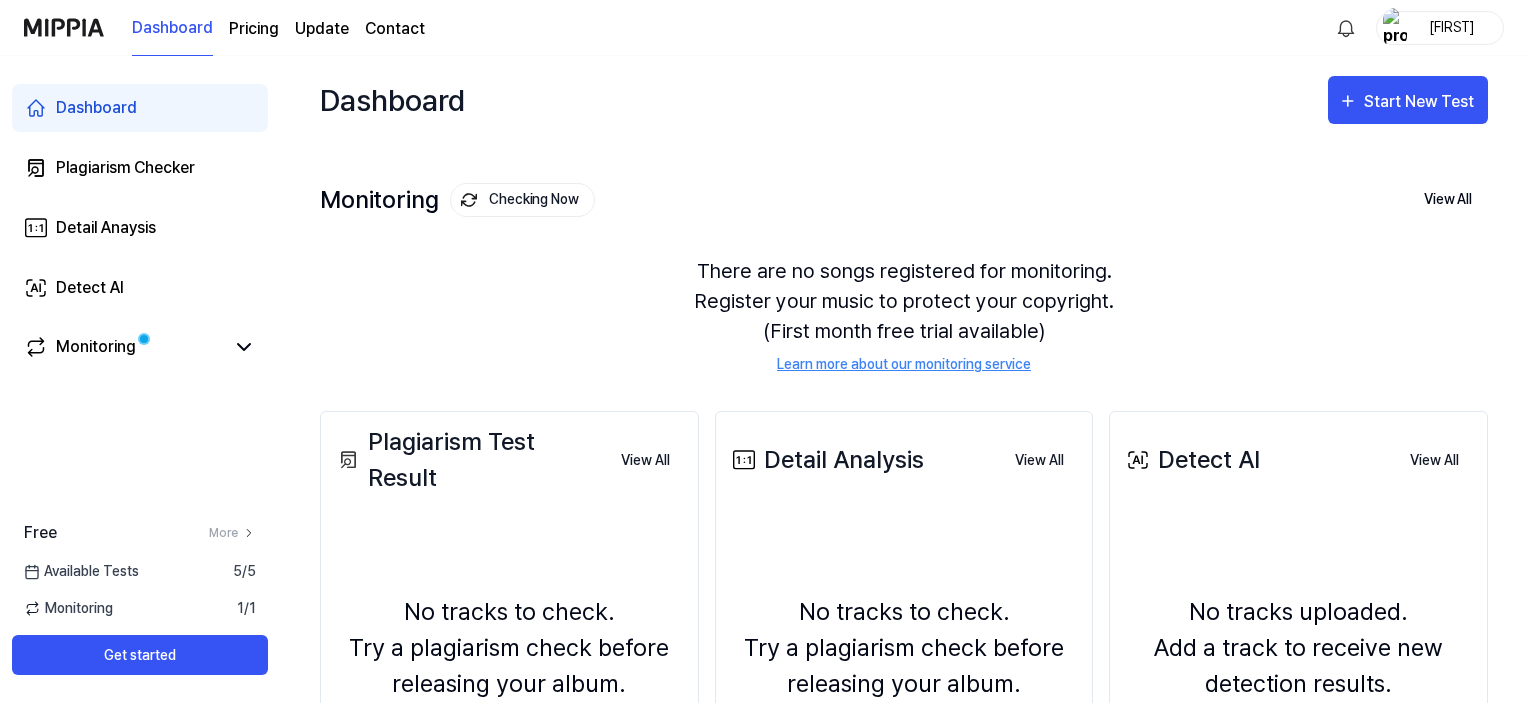 click on "Checking Now" at bounding box center (522, 200) 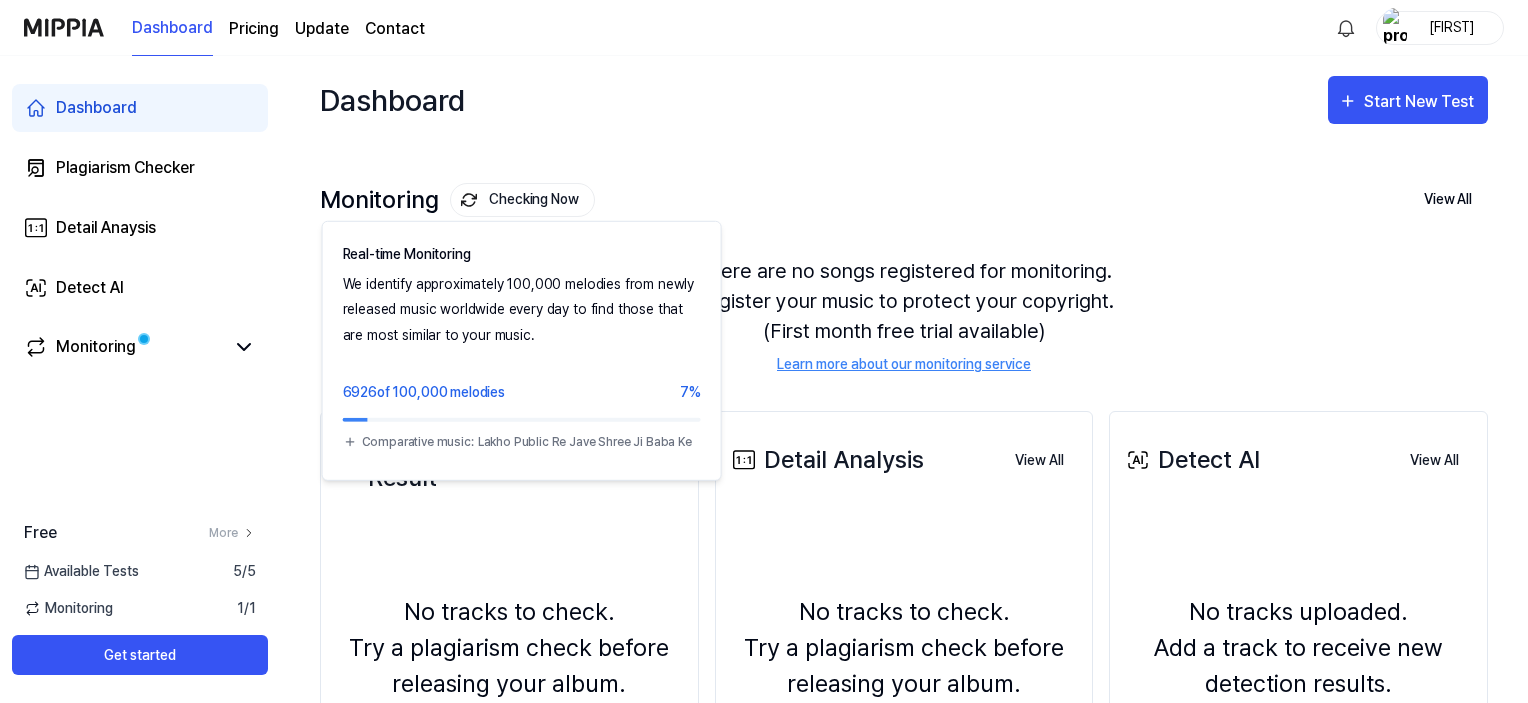 click on "Checking Now" at bounding box center [522, 200] 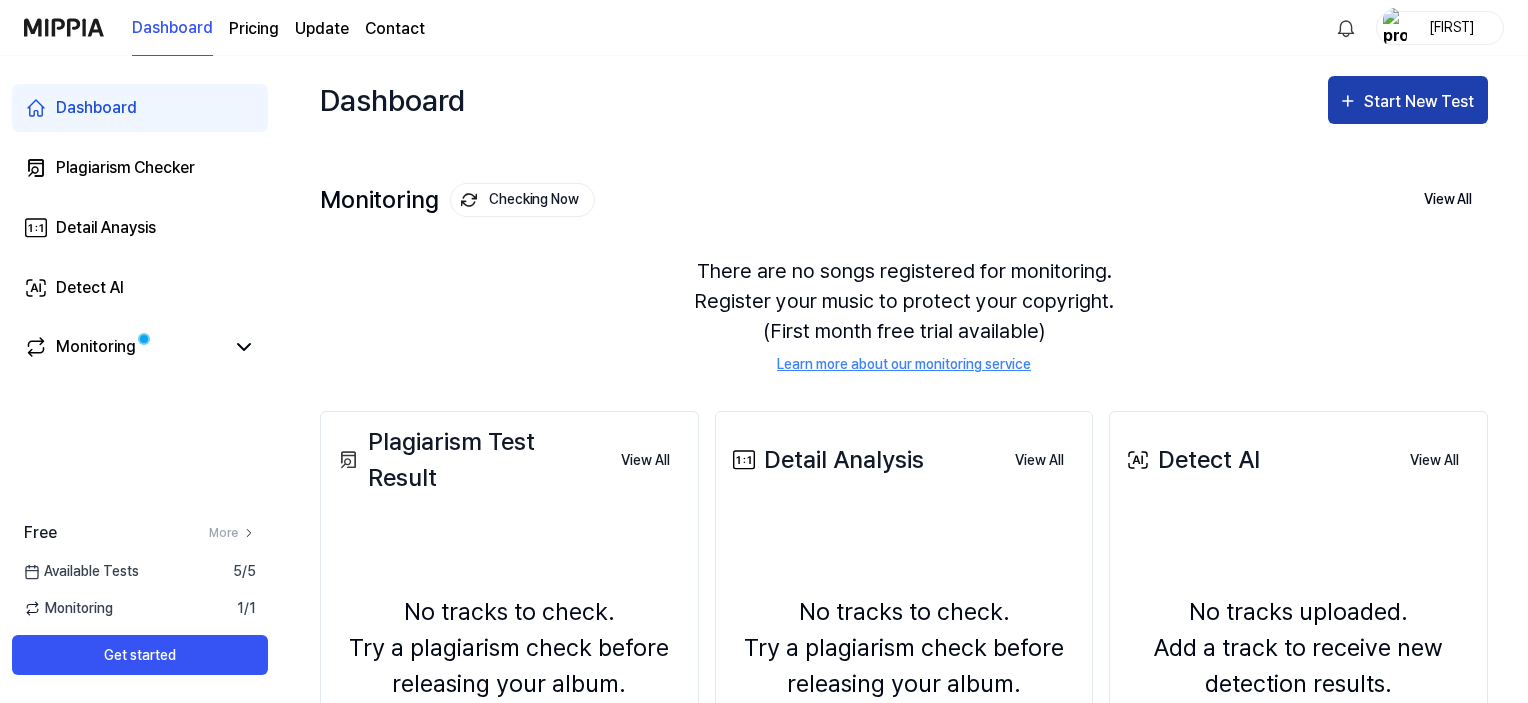 click on "Start New Test" at bounding box center [1421, 102] 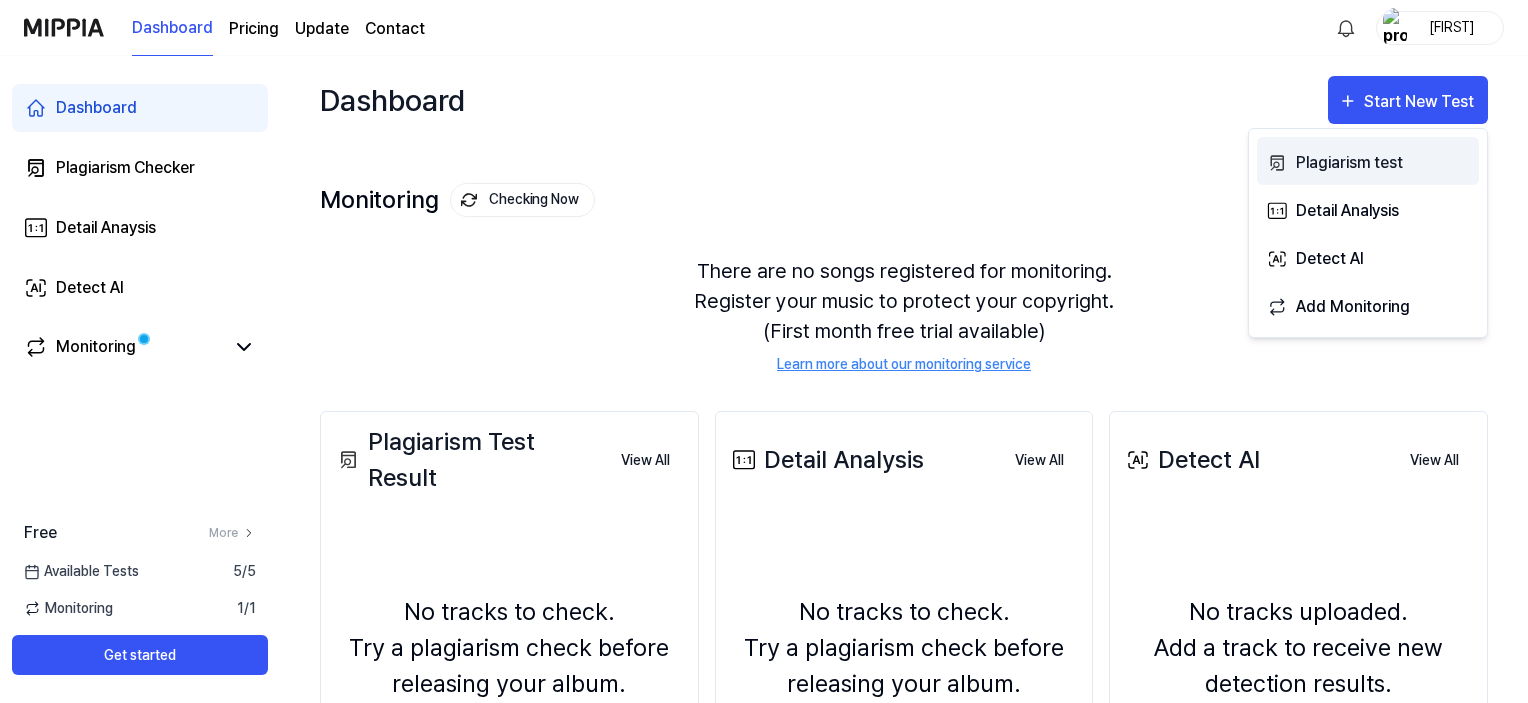 click on "Plagiarism test" at bounding box center [1383, 163] 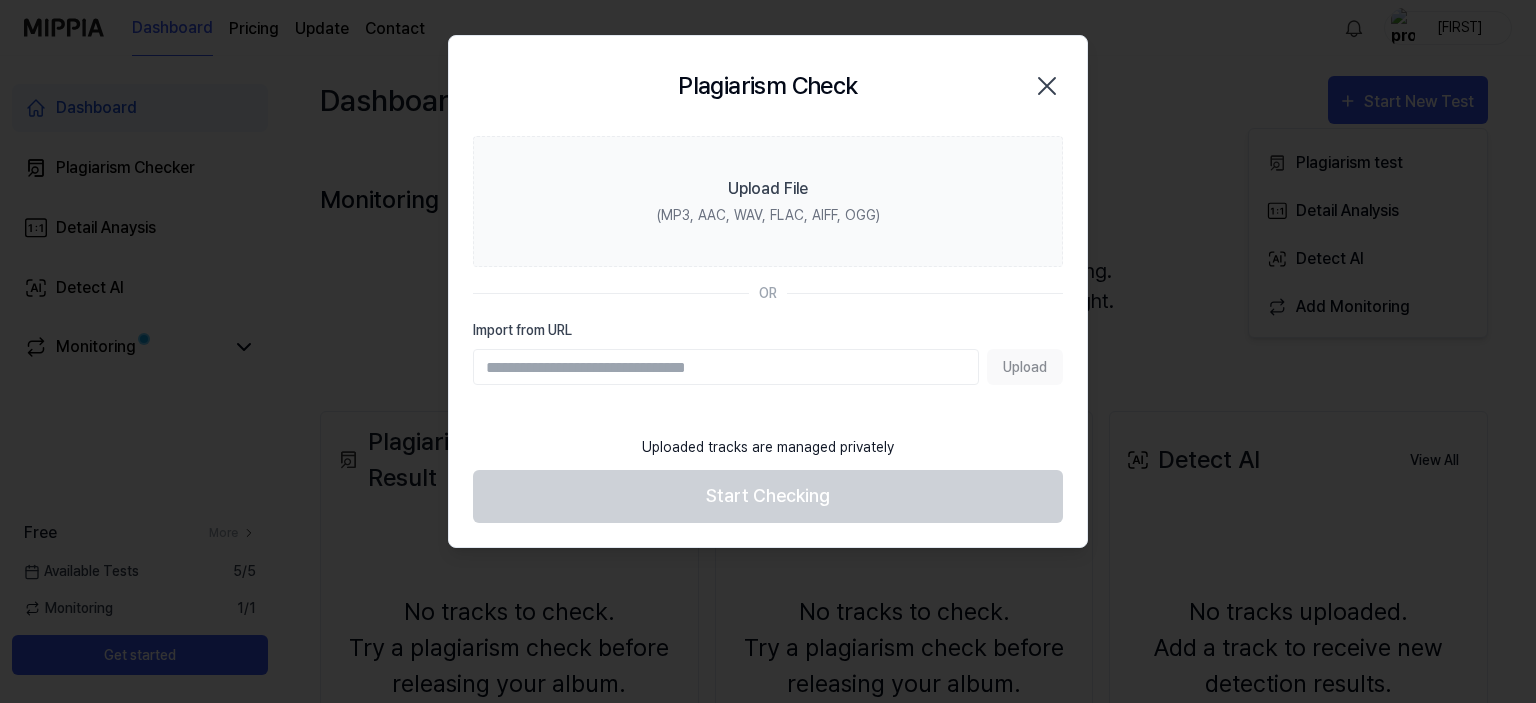click 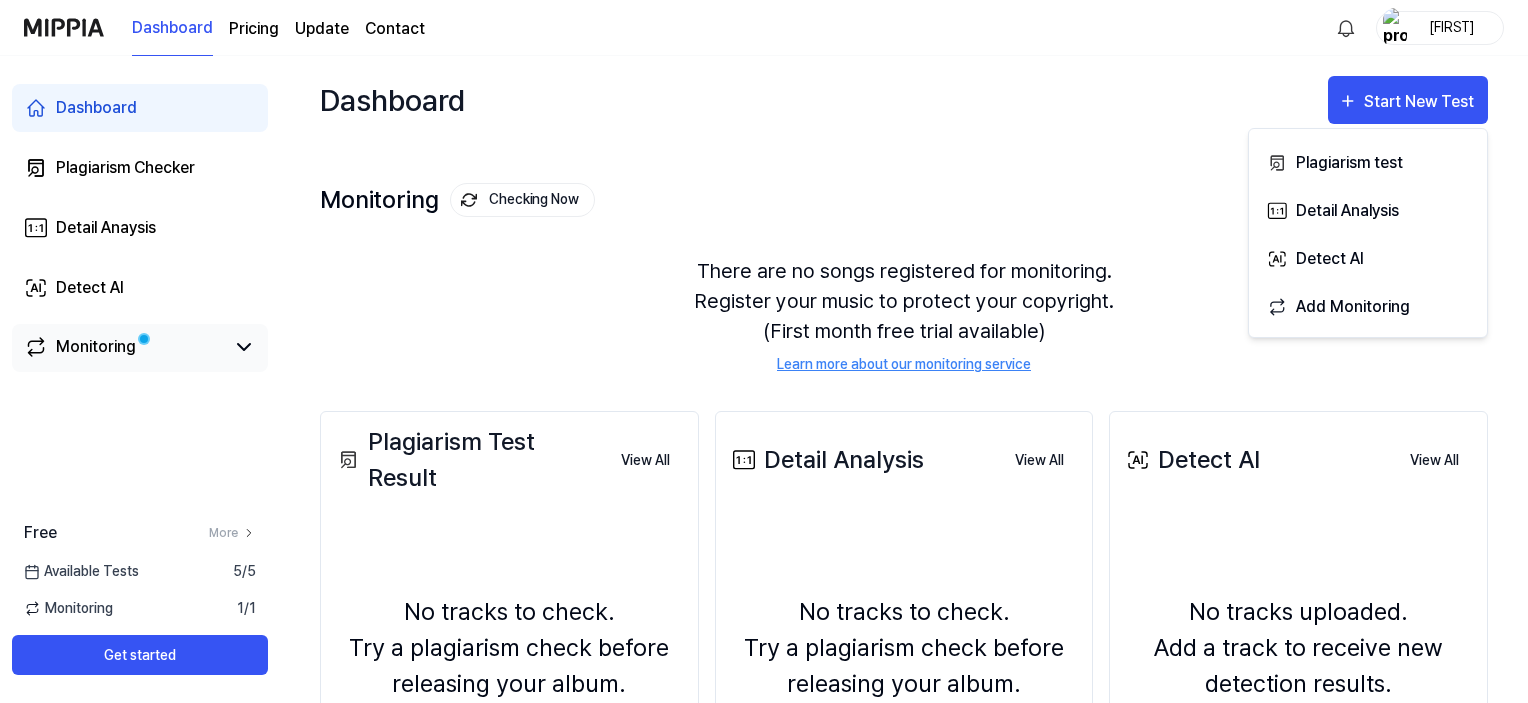 click on "Monitoring" at bounding box center (96, 347) 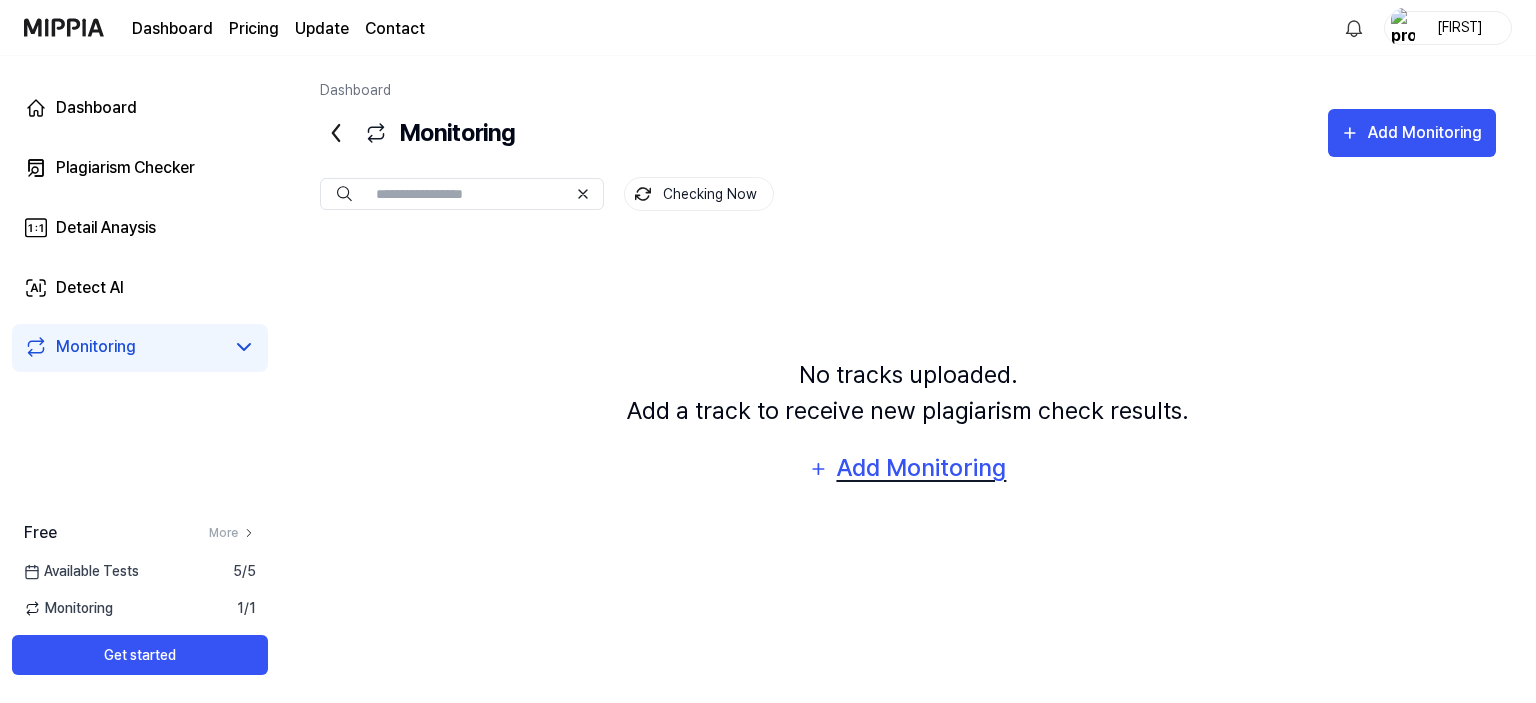 click on "Add Monitoring" at bounding box center (921, 468) 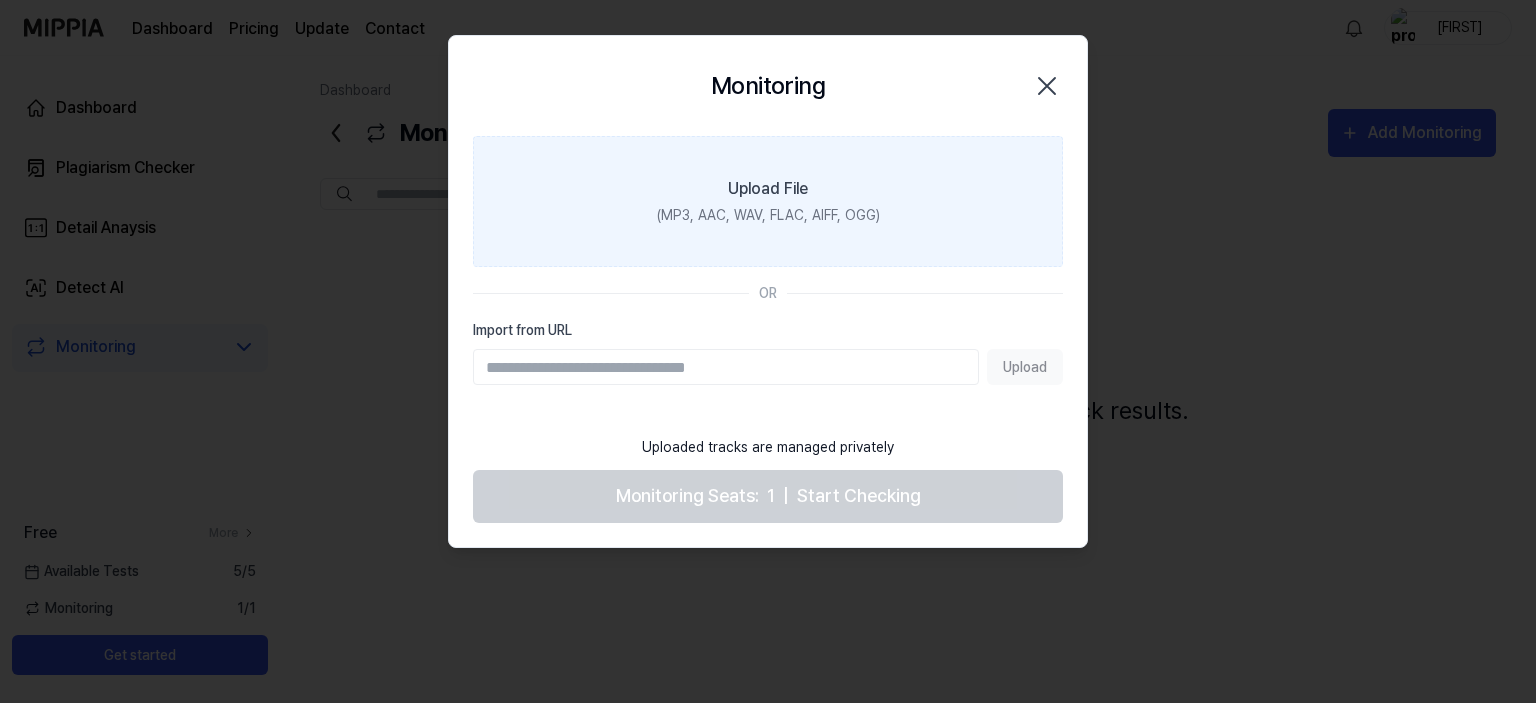 click on "Upload File (MP3, AAC, WAV, FLAC, AIFF, OGG)" at bounding box center [768, 201] 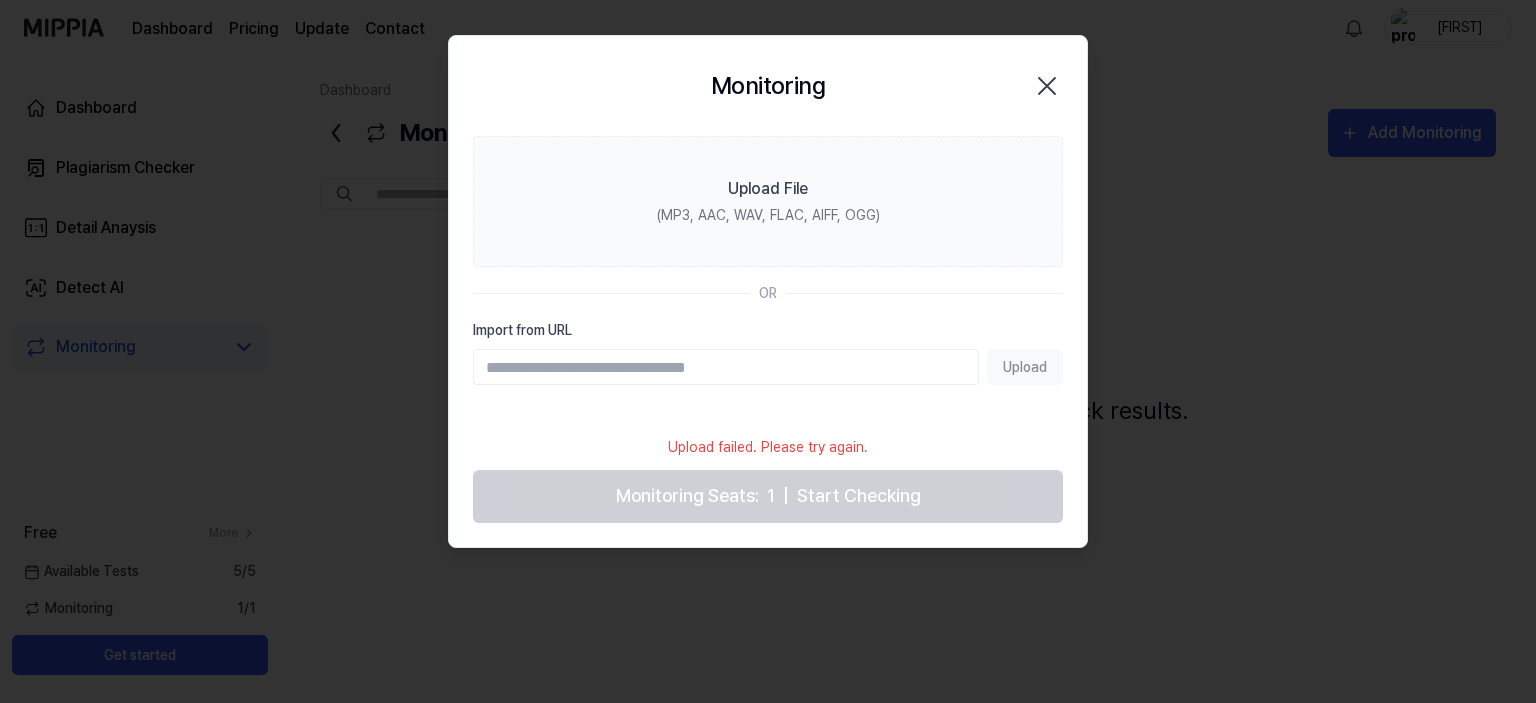 click 